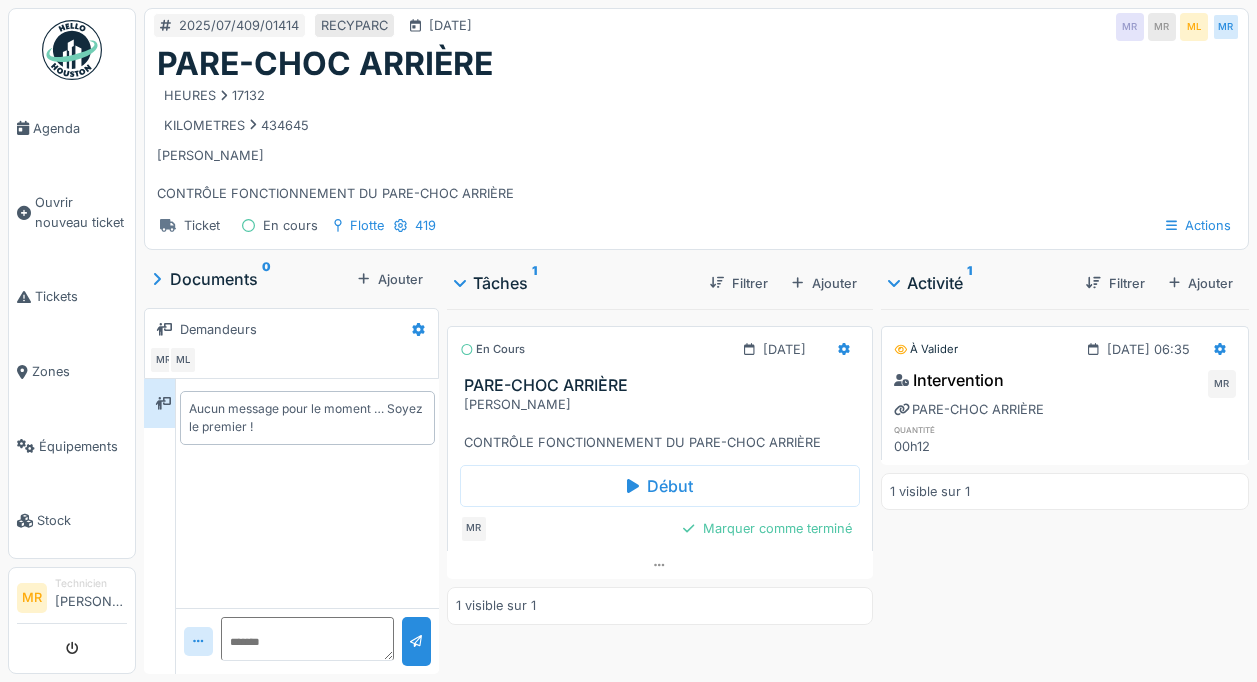 scroll, scrollTop: 0, scrollLeft: 0, axis: both 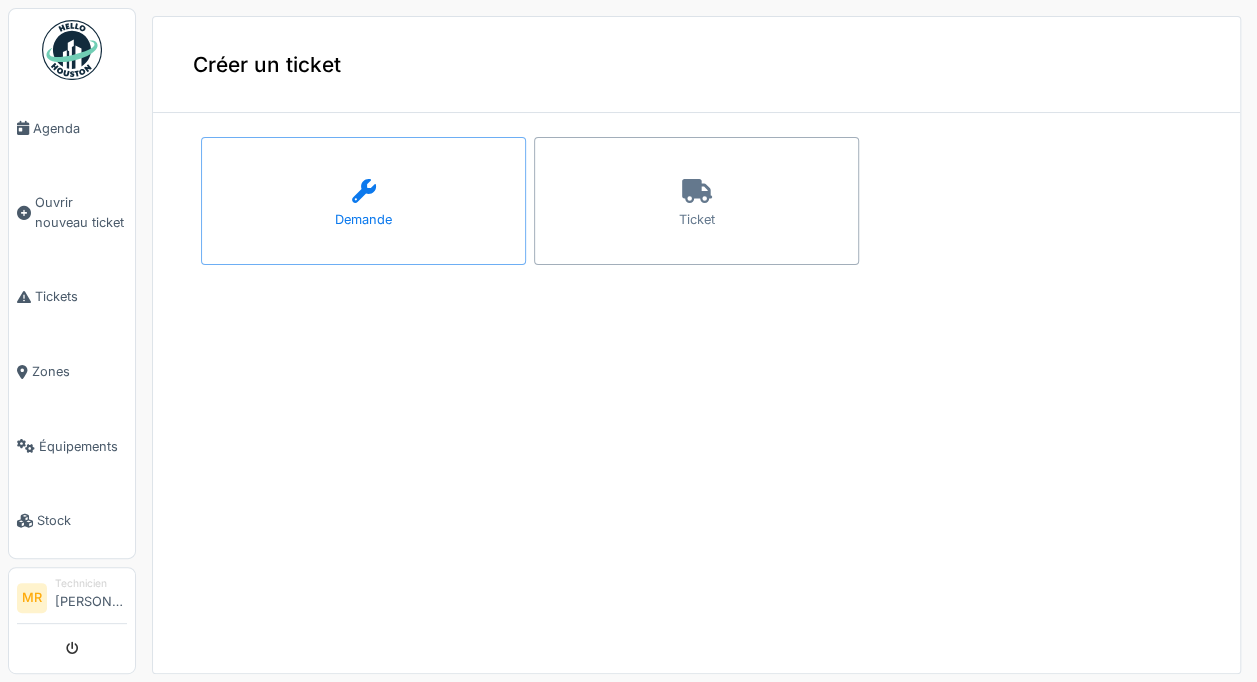 click on "Ticket" at bounding box center [696, 201] 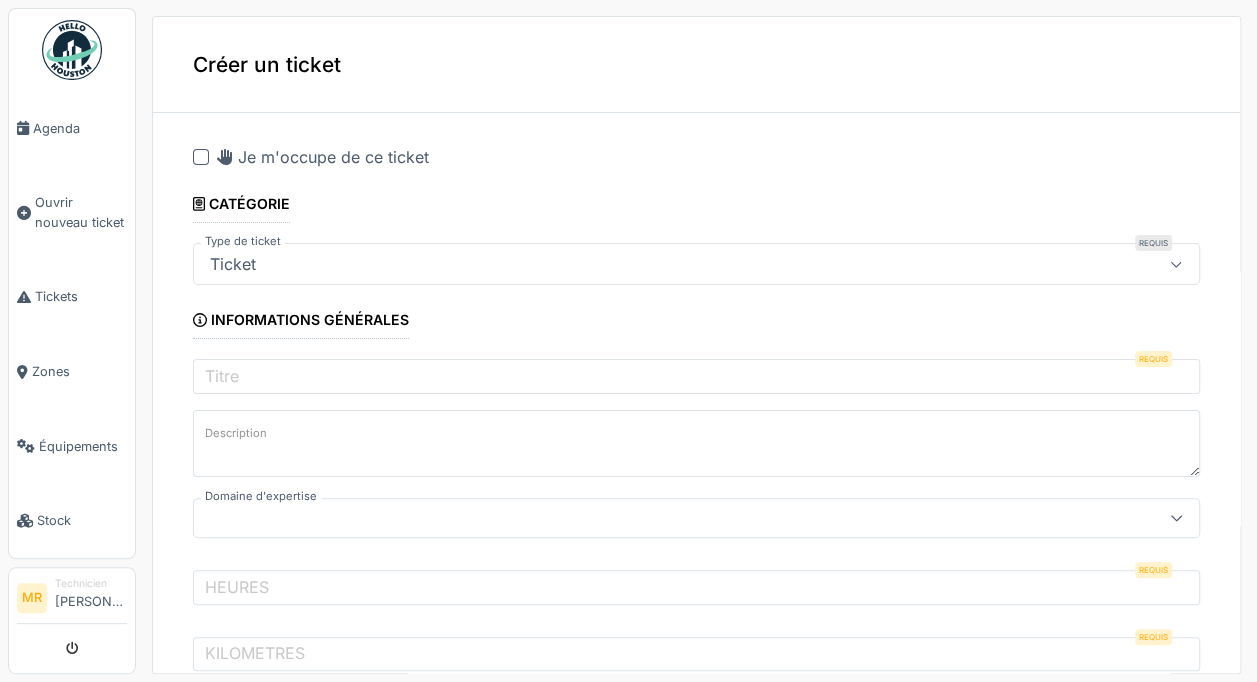 click on "Je m'occupe de ce ticket" at bounding box center (323, 157) 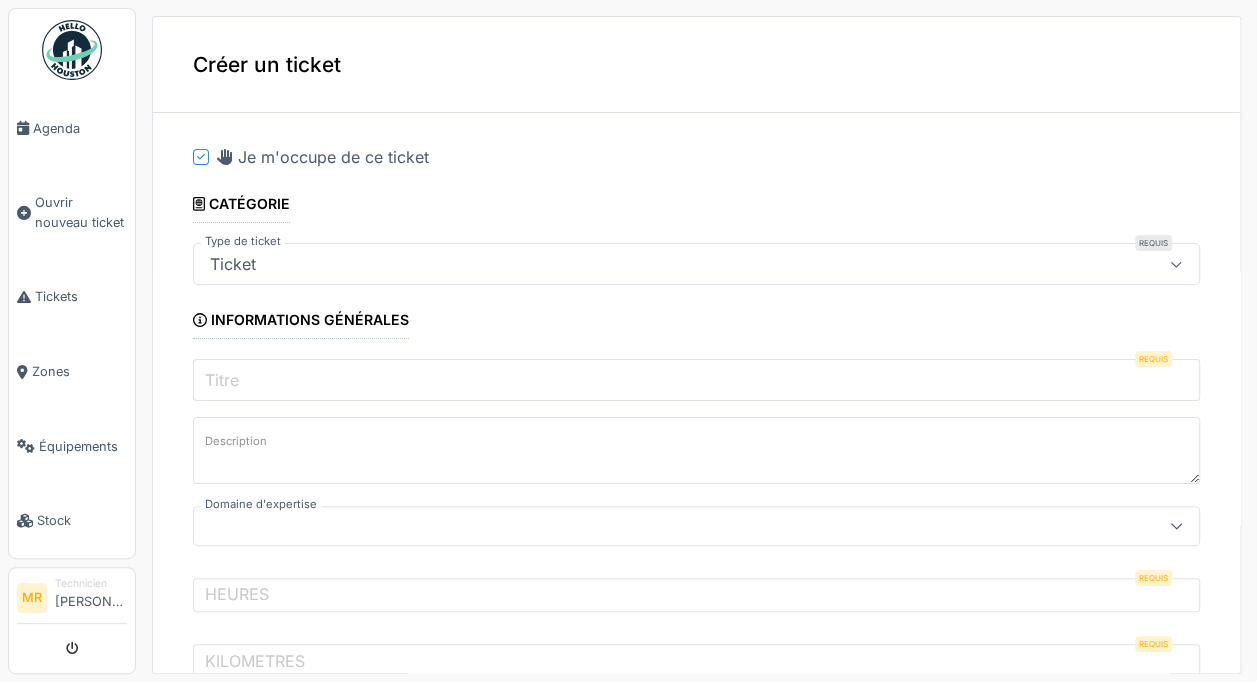 click on "Titre" at bounding box center (696, 380) 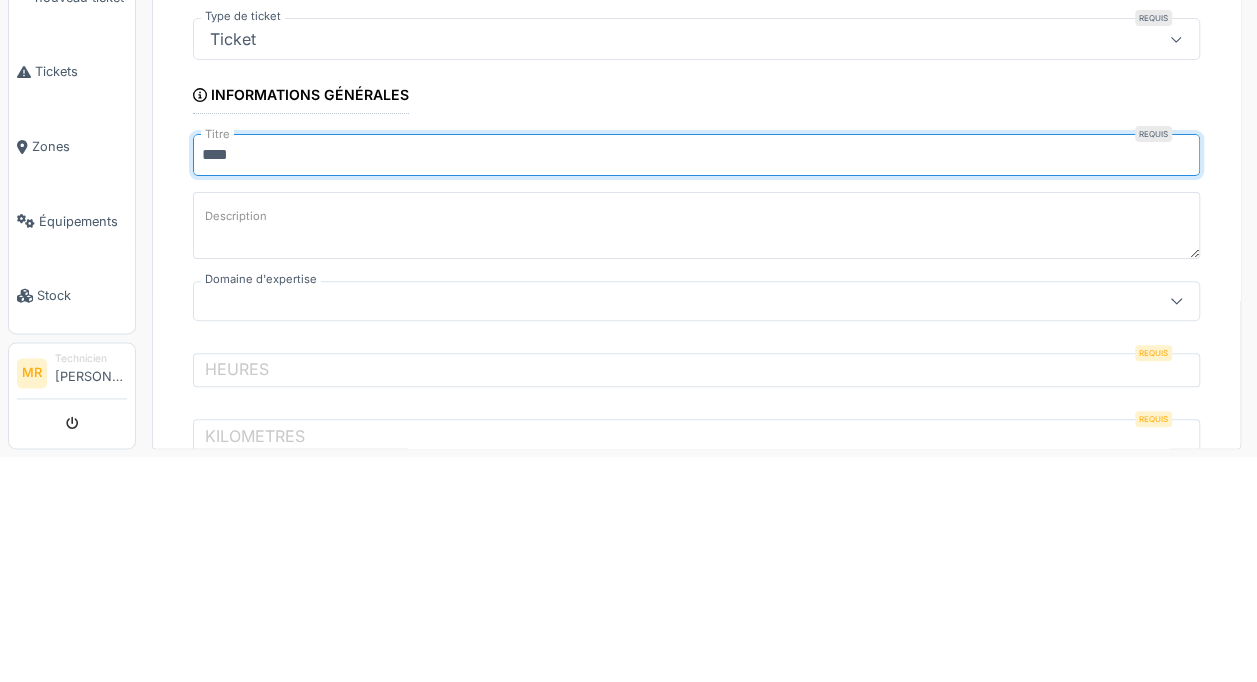 type on "**********" 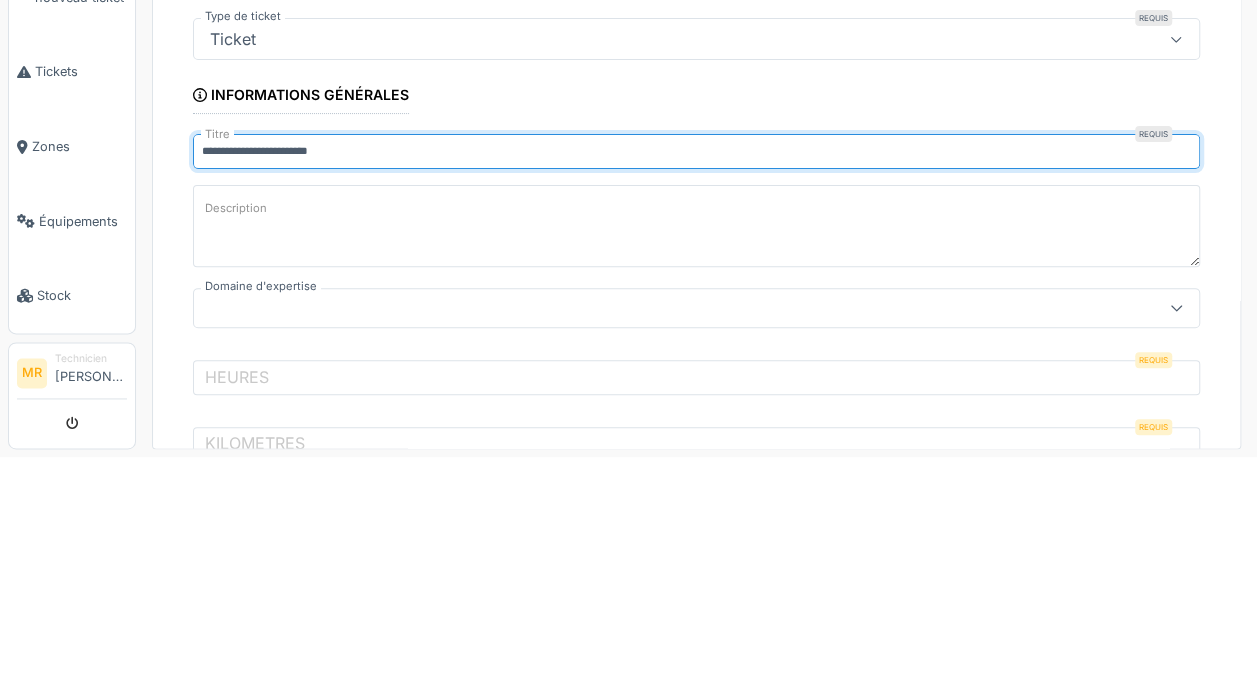 click on "Description" at bounding box center [696, 451] 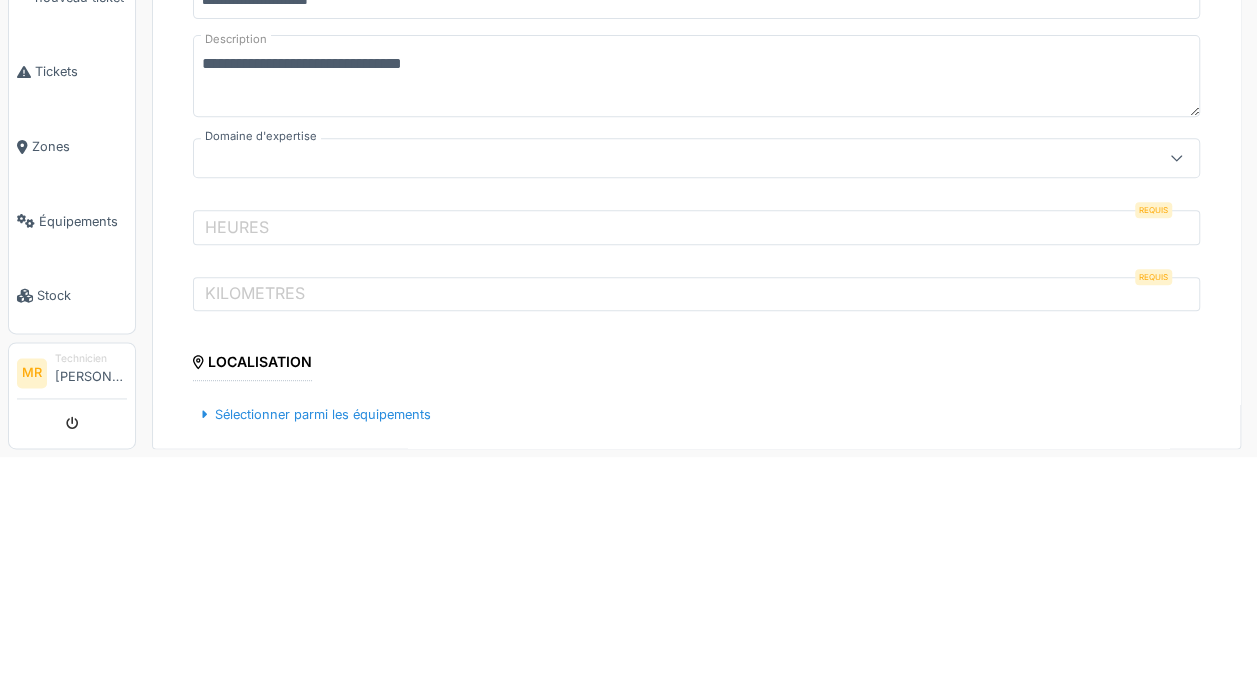 scroll, scrollTop: 154, scrollLeft: 0, axis: vertical 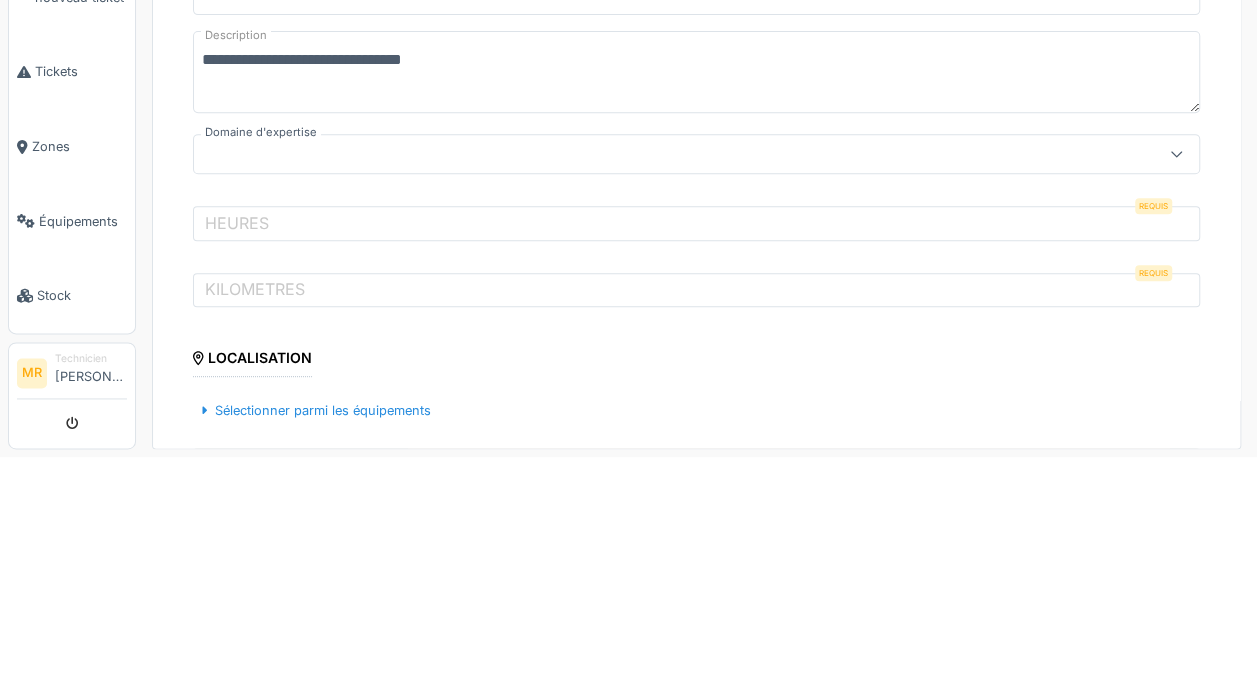 type on "**********" 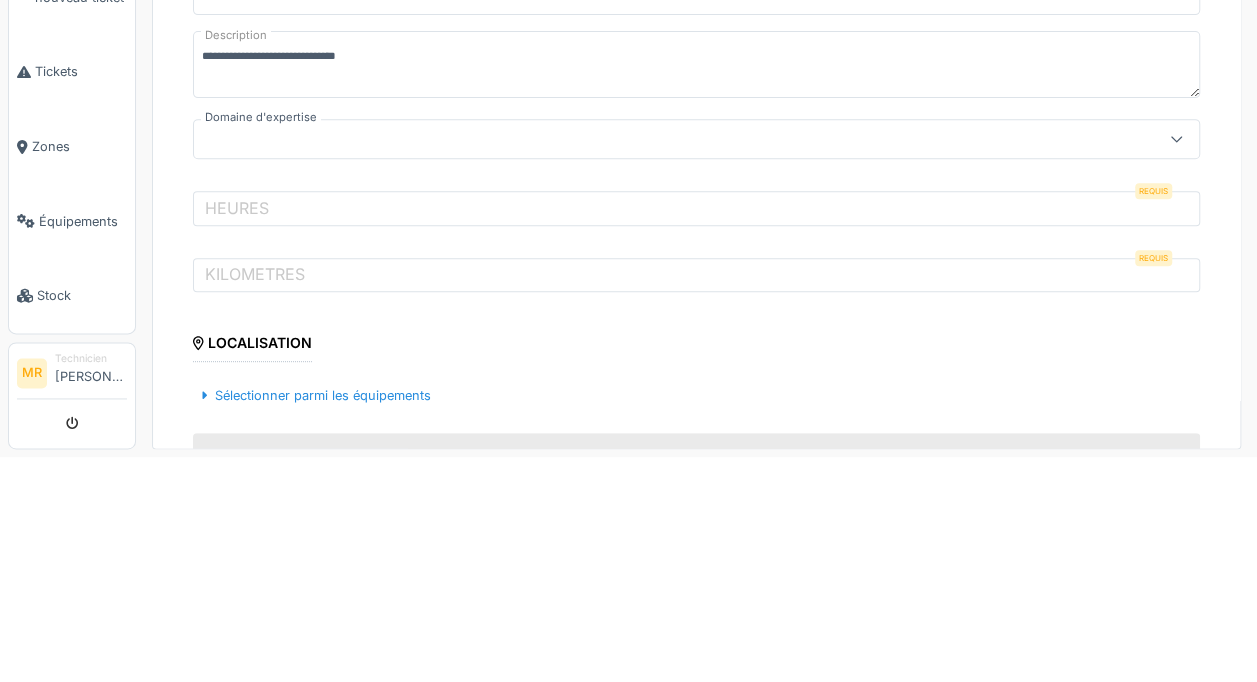 click on "**********" at bounding box center [696, 747] 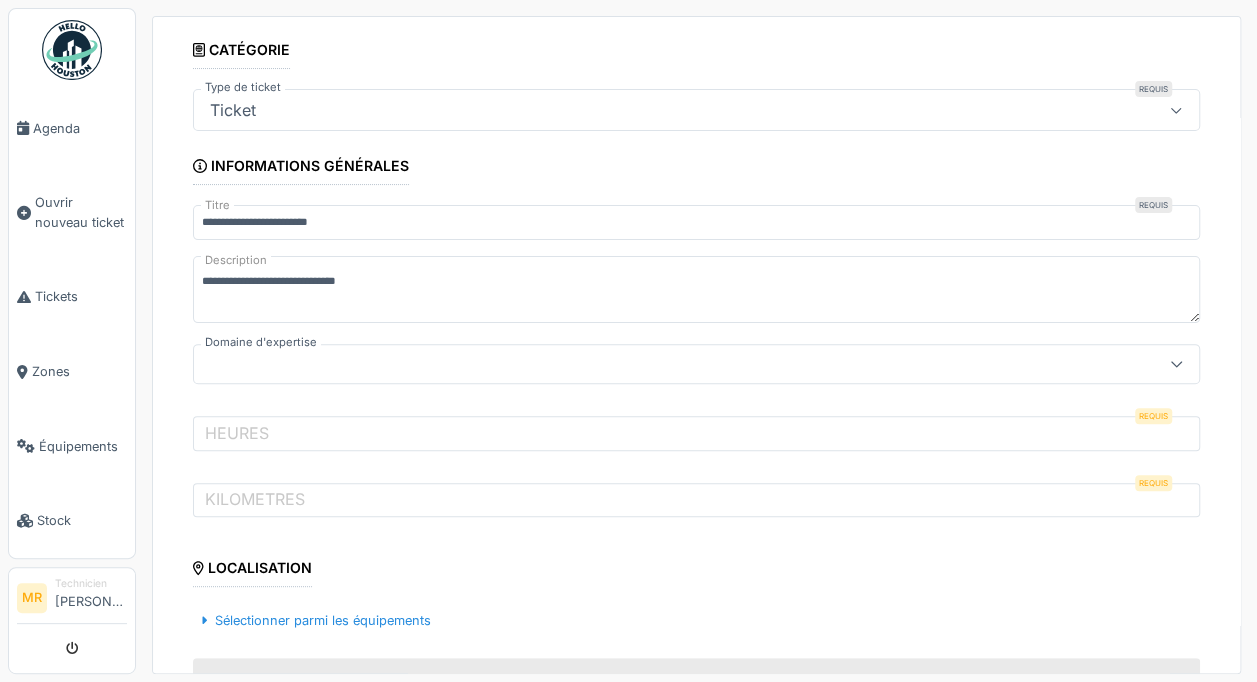 click on "HEURES" at bounding box center [237, 433] 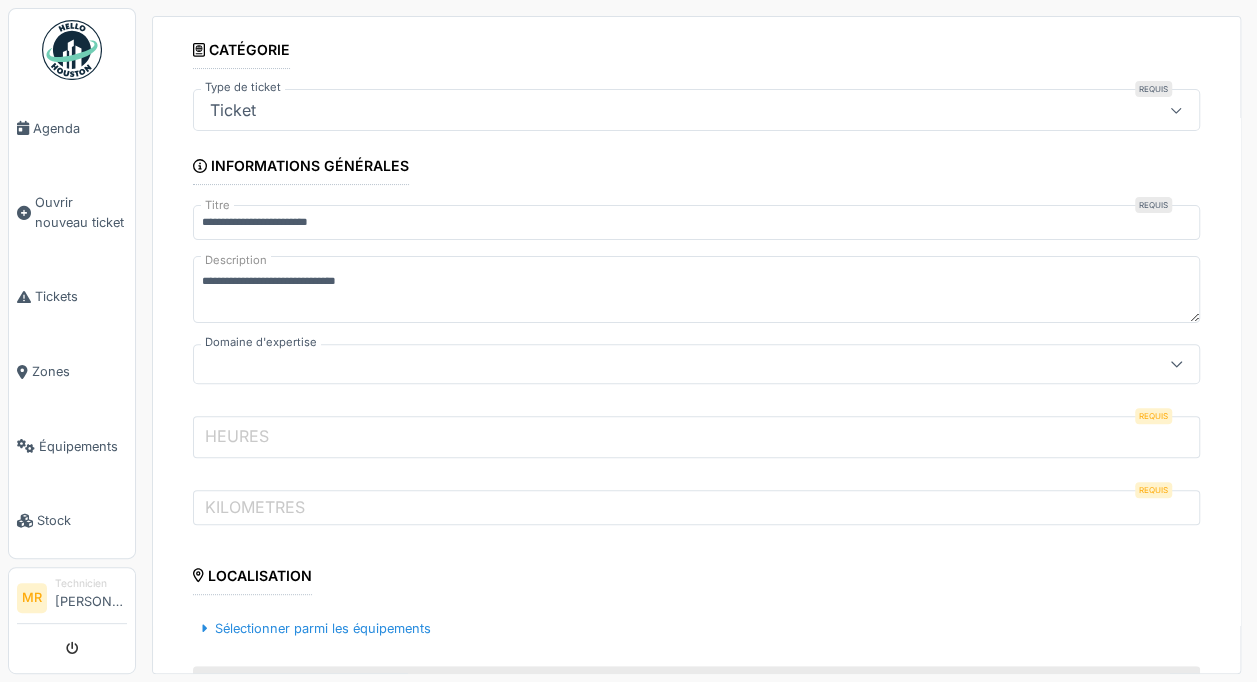 click on "HEURES" at bounding box center (696, 437) 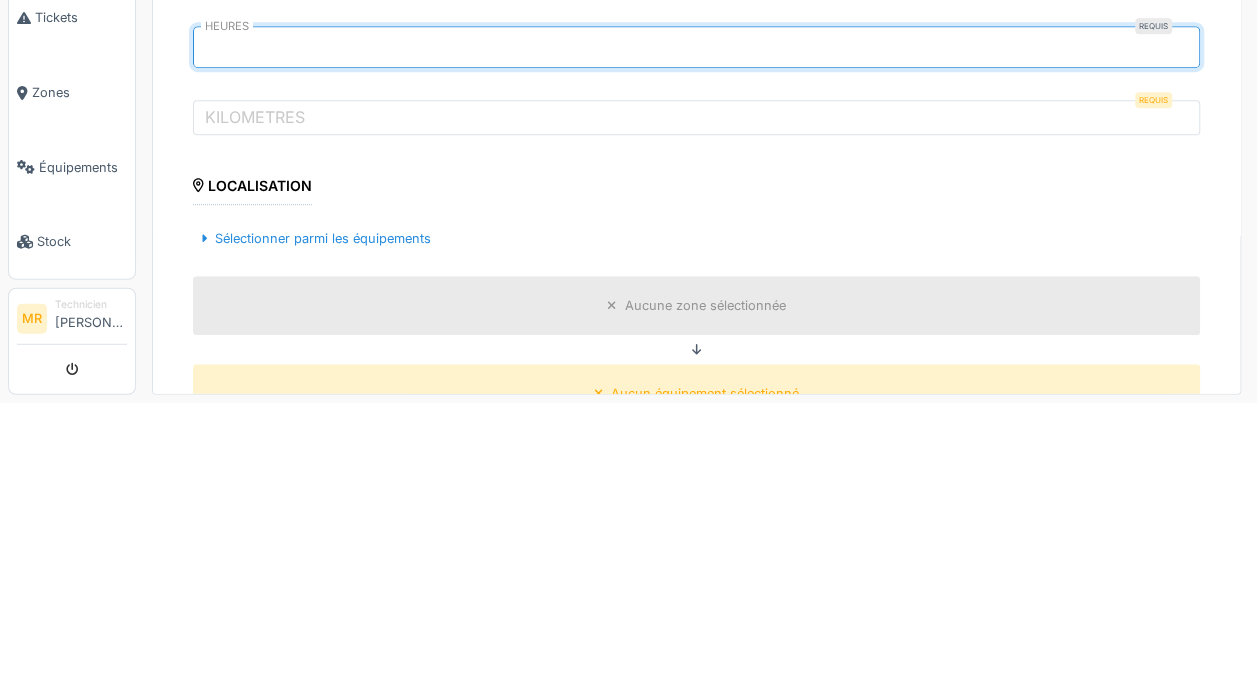scroll, scrollTop: 267, scrollLeft: 0, axis: vertical 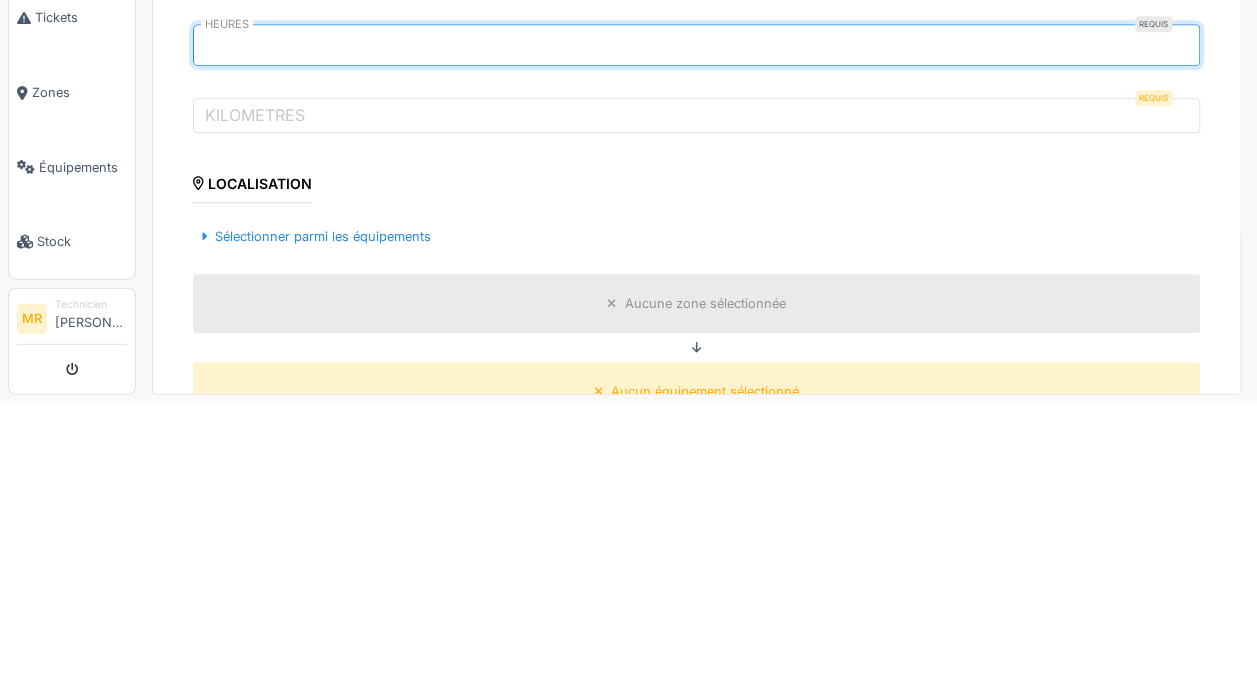 type on "*****" 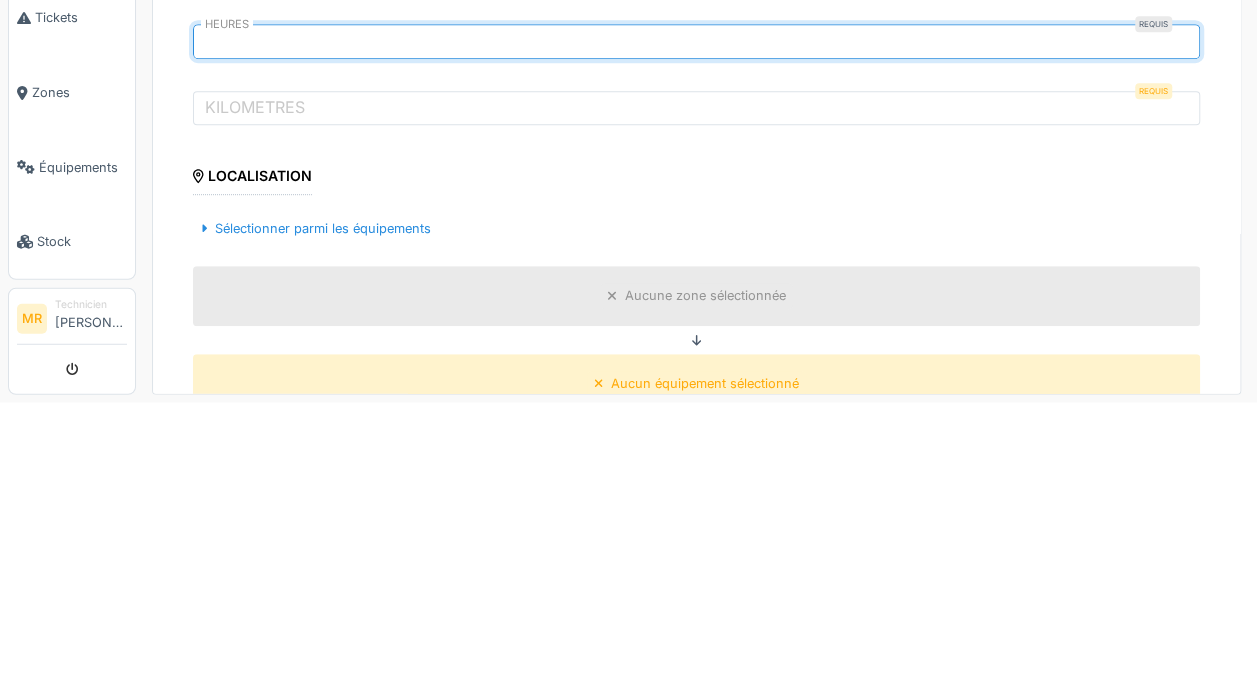 click on "**********" at bounding box center [696, 634] 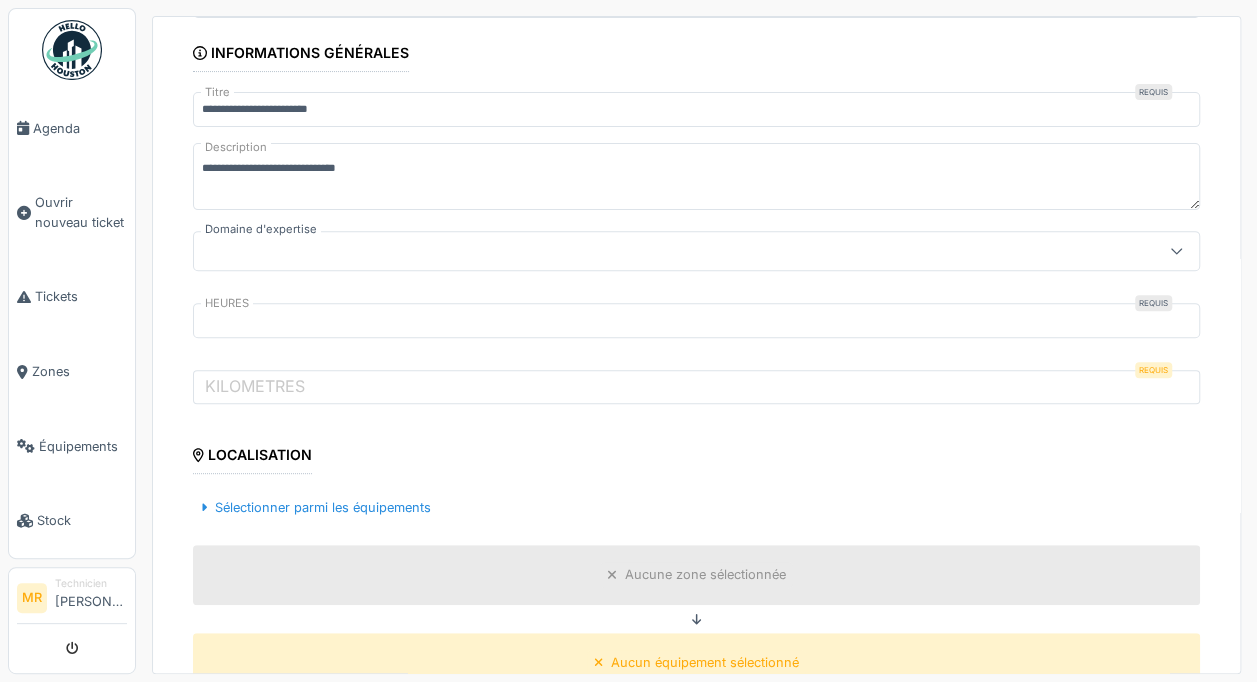 click on "KILOMETRES" at bounding box center [255, 386] 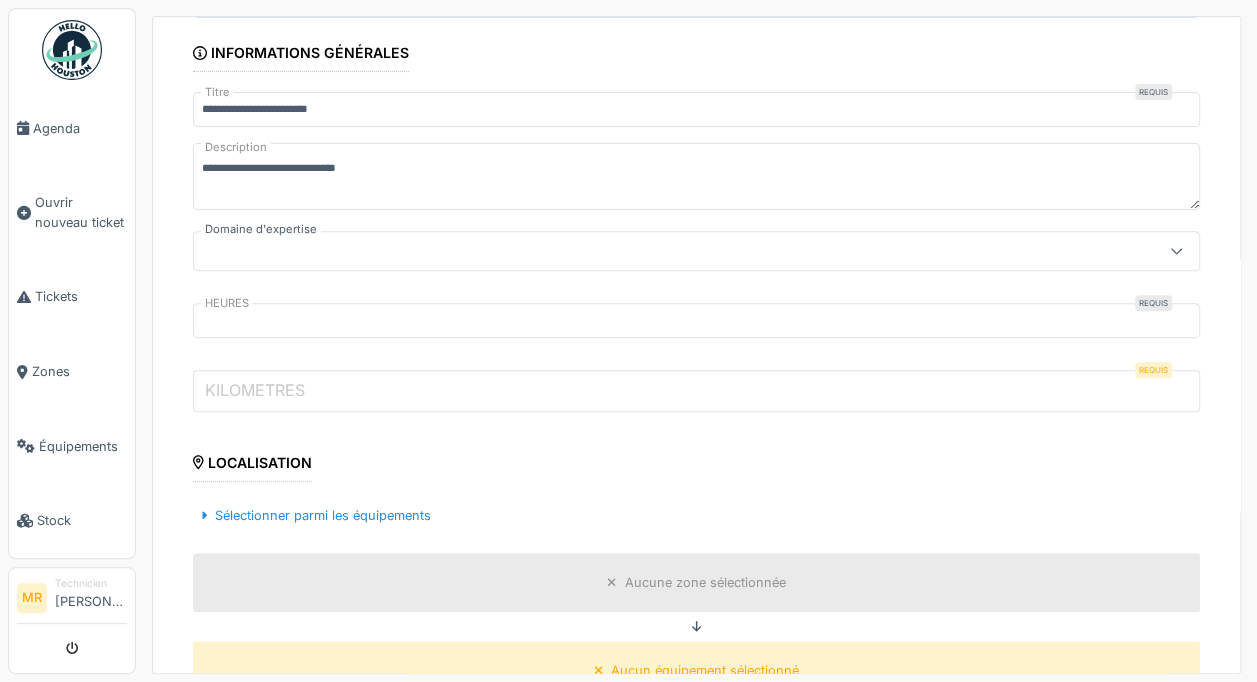 click on "KILOMETRES" at bounding box center (696, 391) 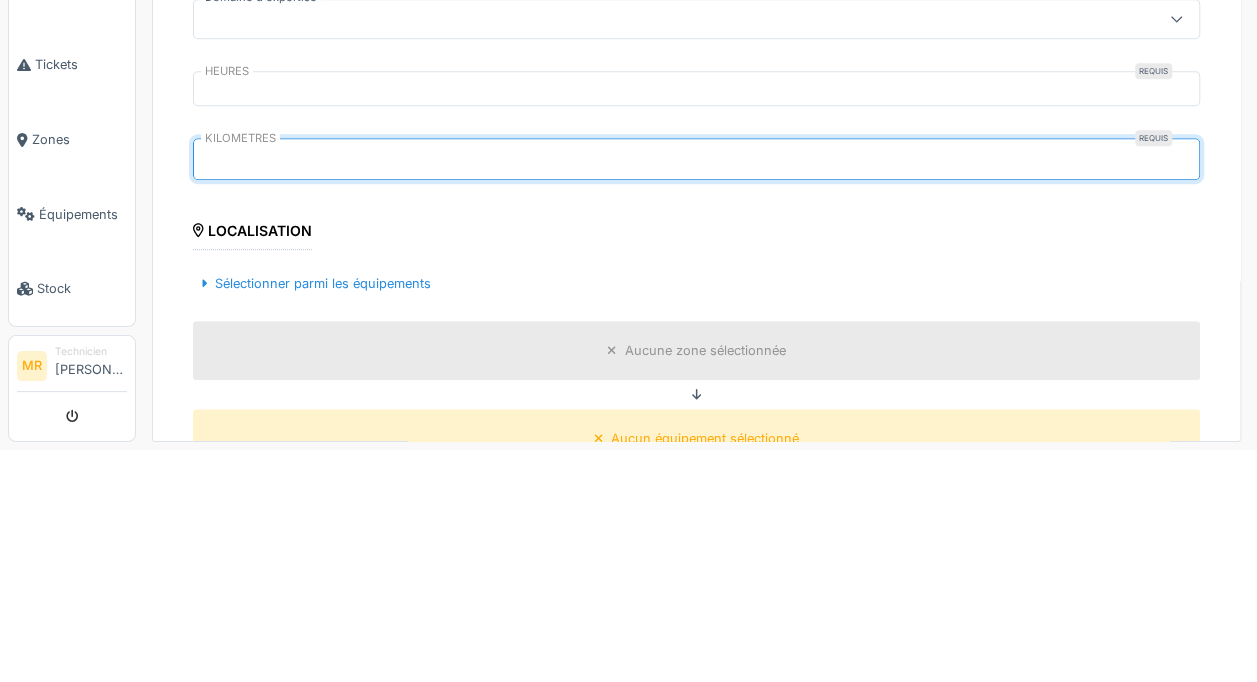 type on "******" 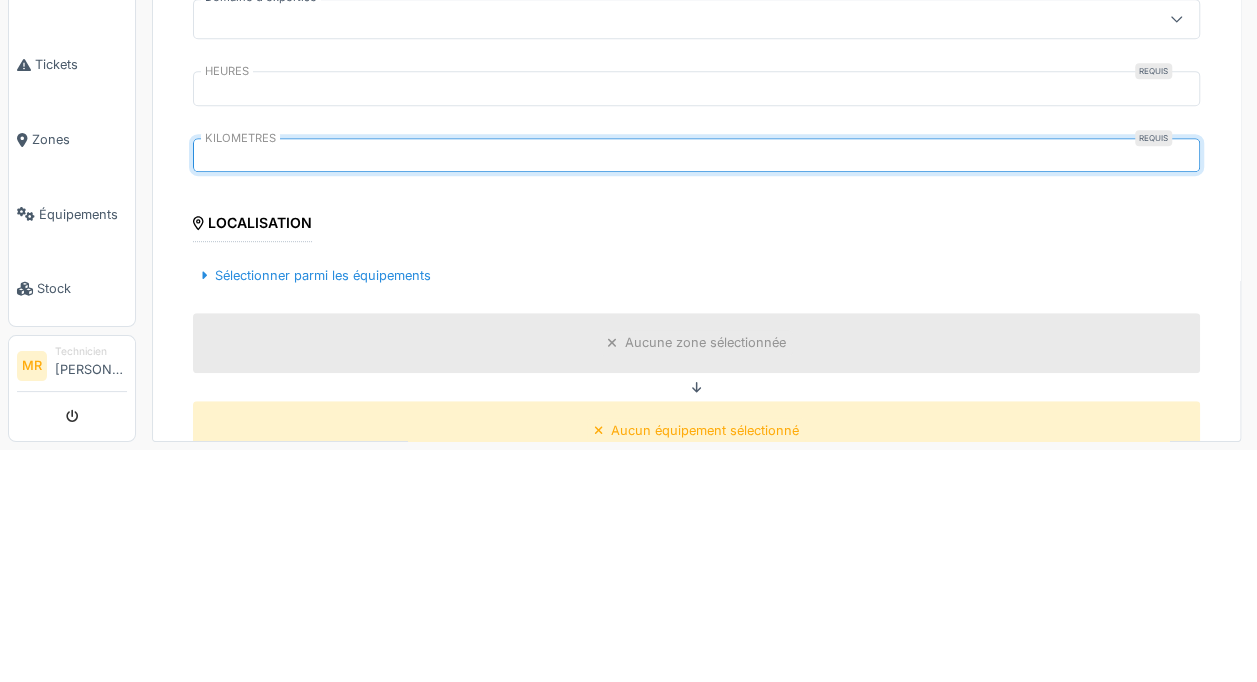 click on "Sélectionner parmi les équipements" at bounding box center (316, 507) 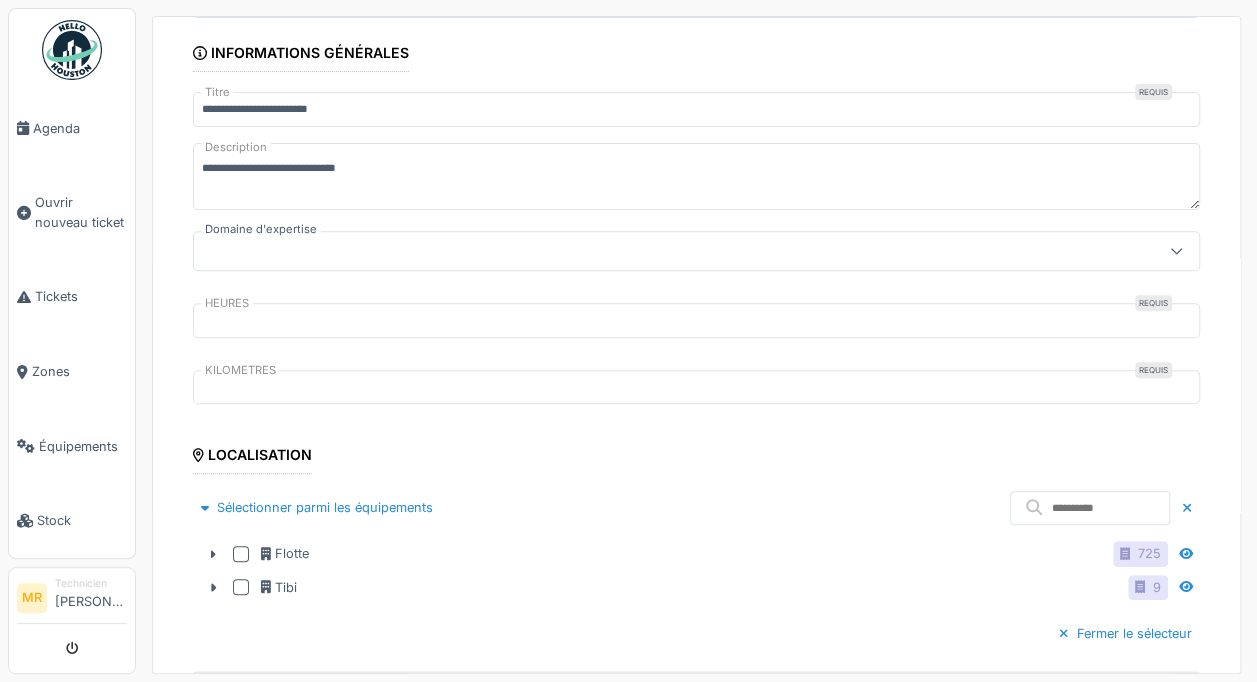 click on "Flotte 725" at bounding box center [682, 553] 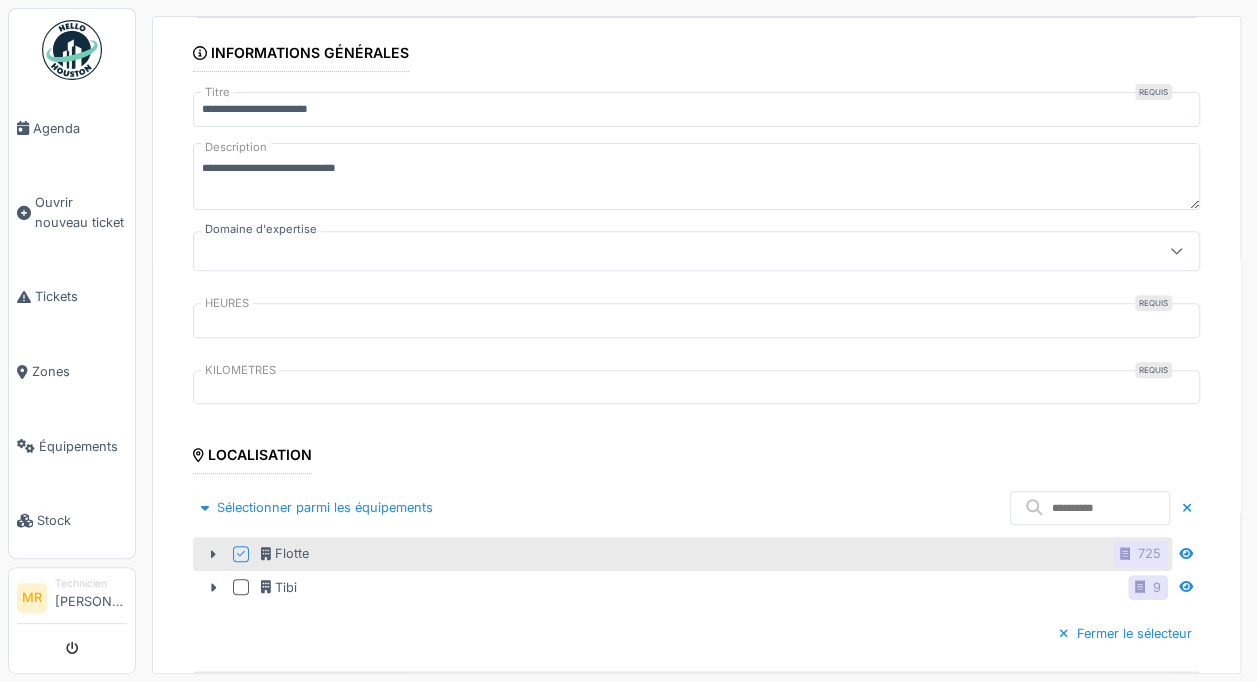 click 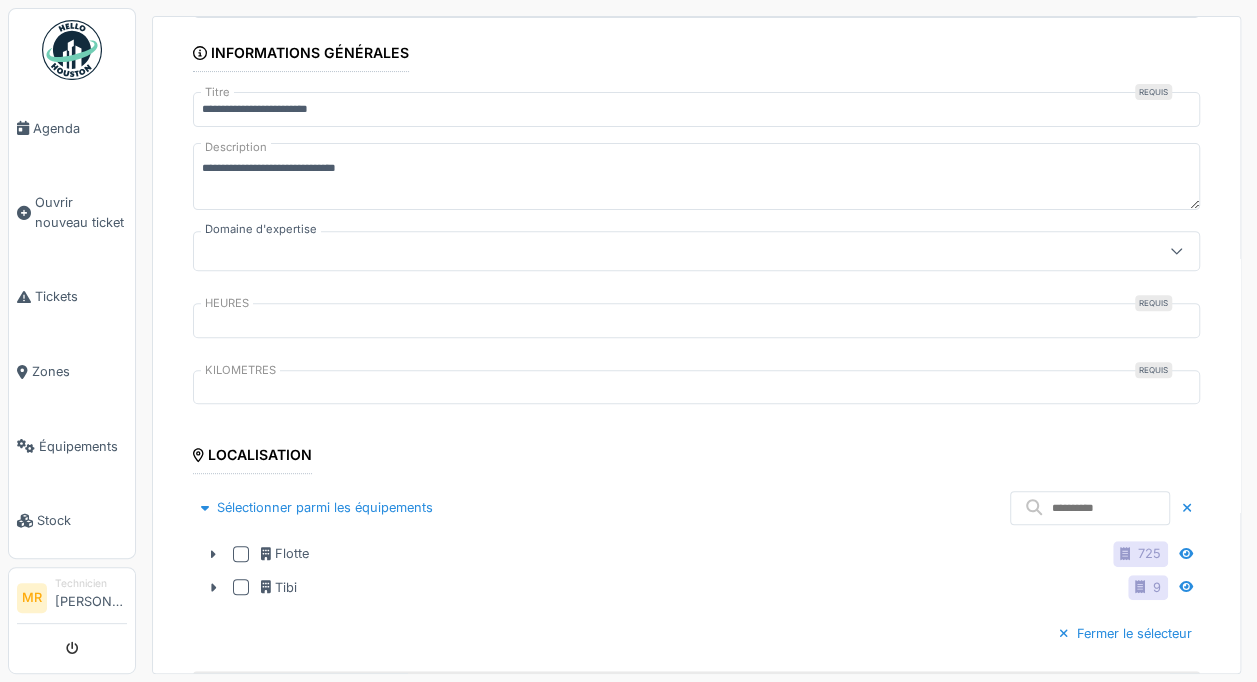 click at bounding box center [241, 554] 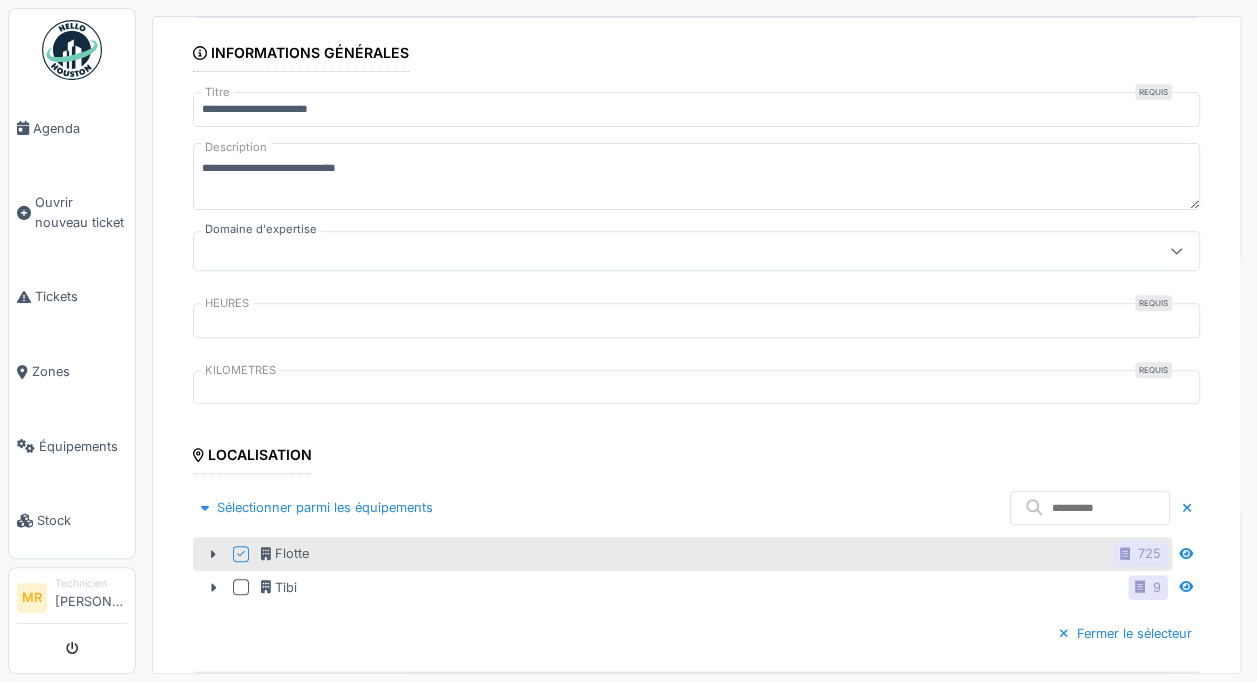 click at bounding box center (213, 554) 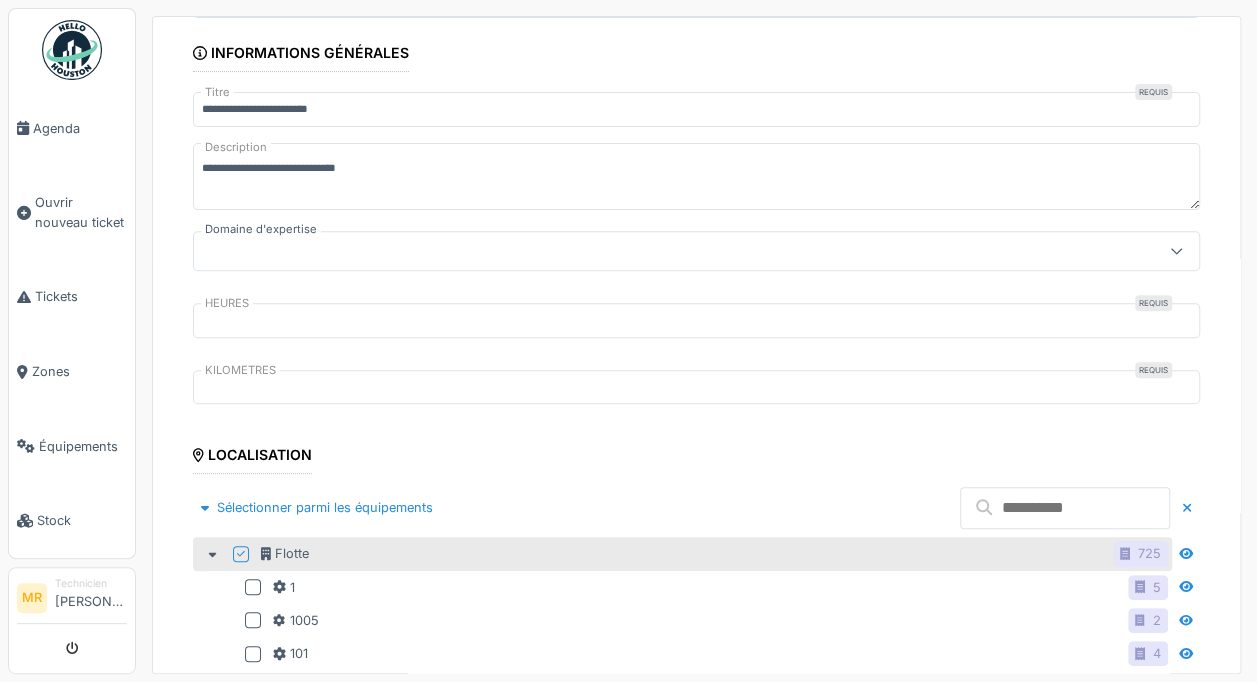 click at bounding box center (1065, 508) 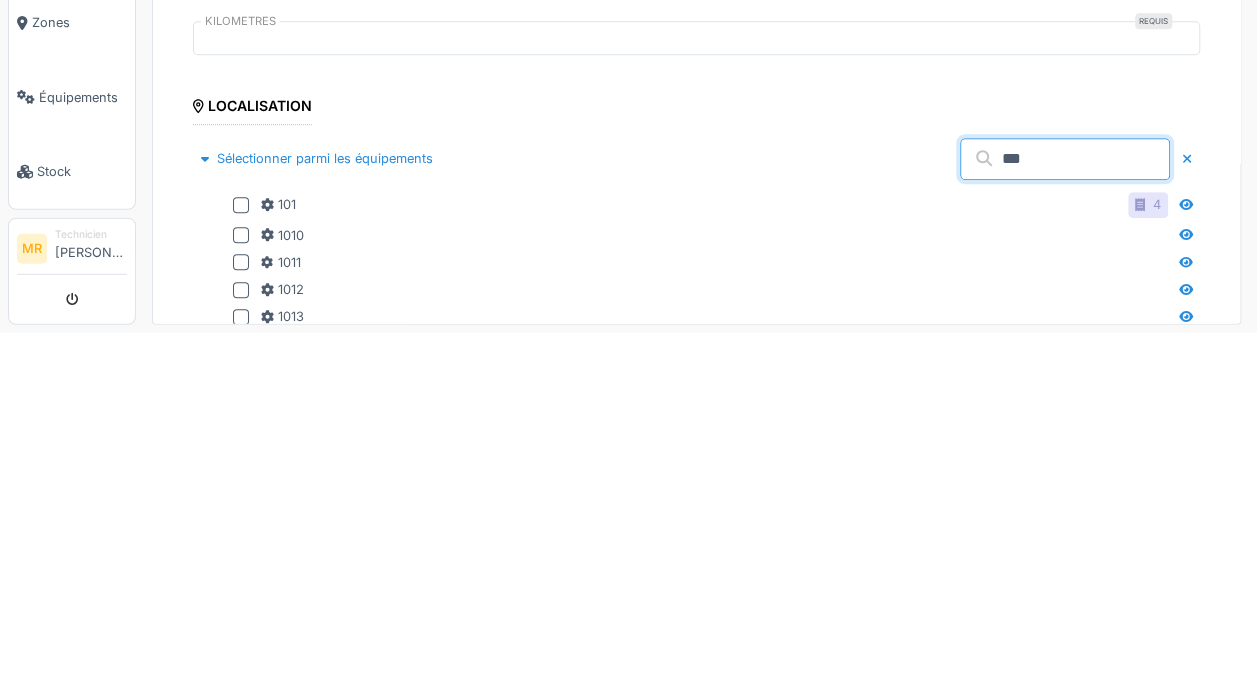 type on "***" 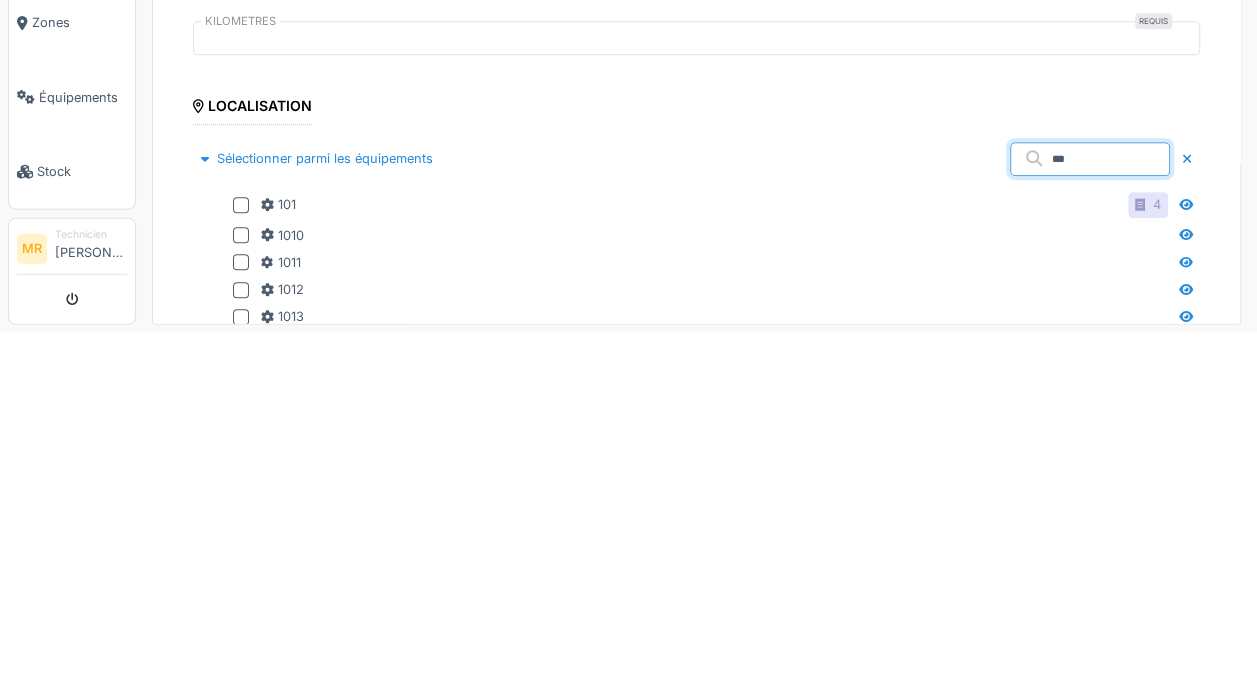 click at bounding box center (241, 554) 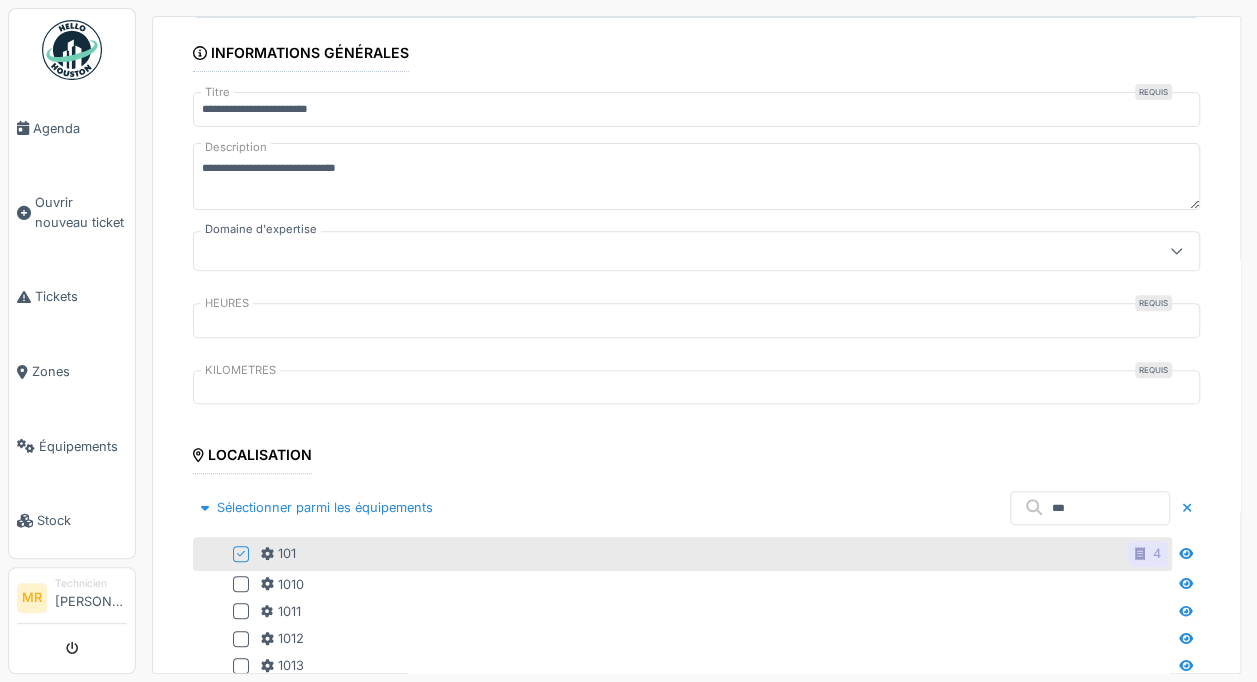 click on "Sélectionner parmi les équipements" at bounding box center (317, 507) 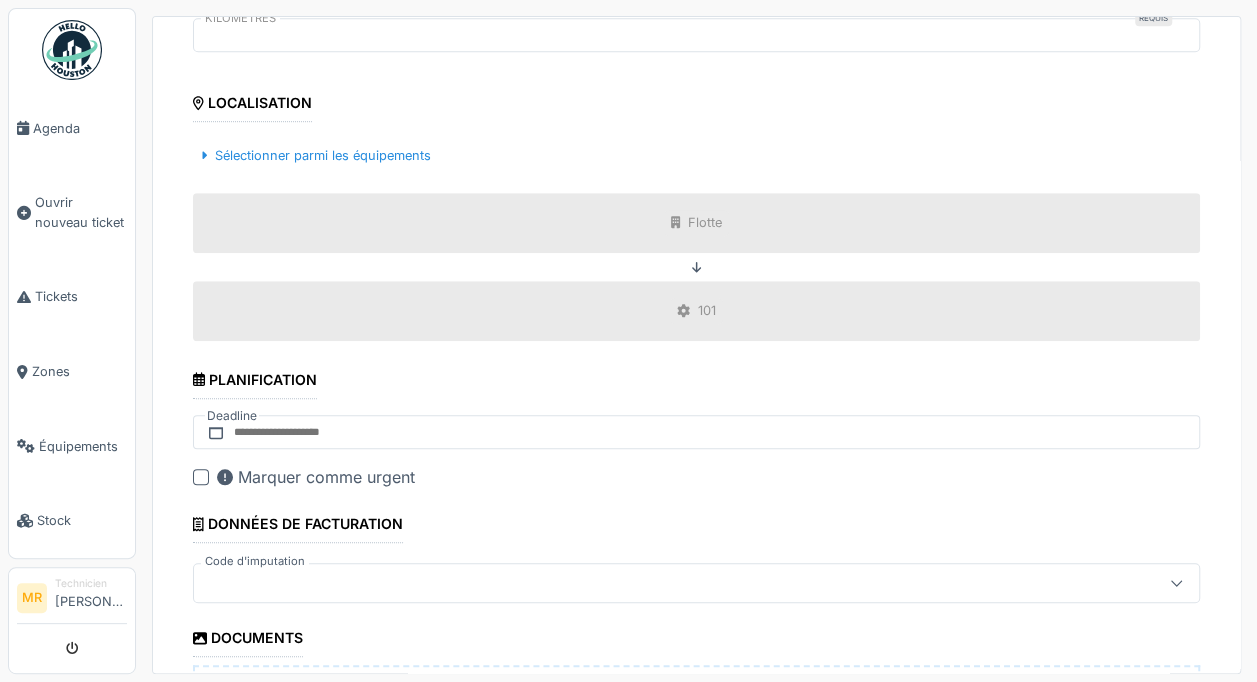scroll, scrollTop: 620, scrollLeft: 0, axis: vertical 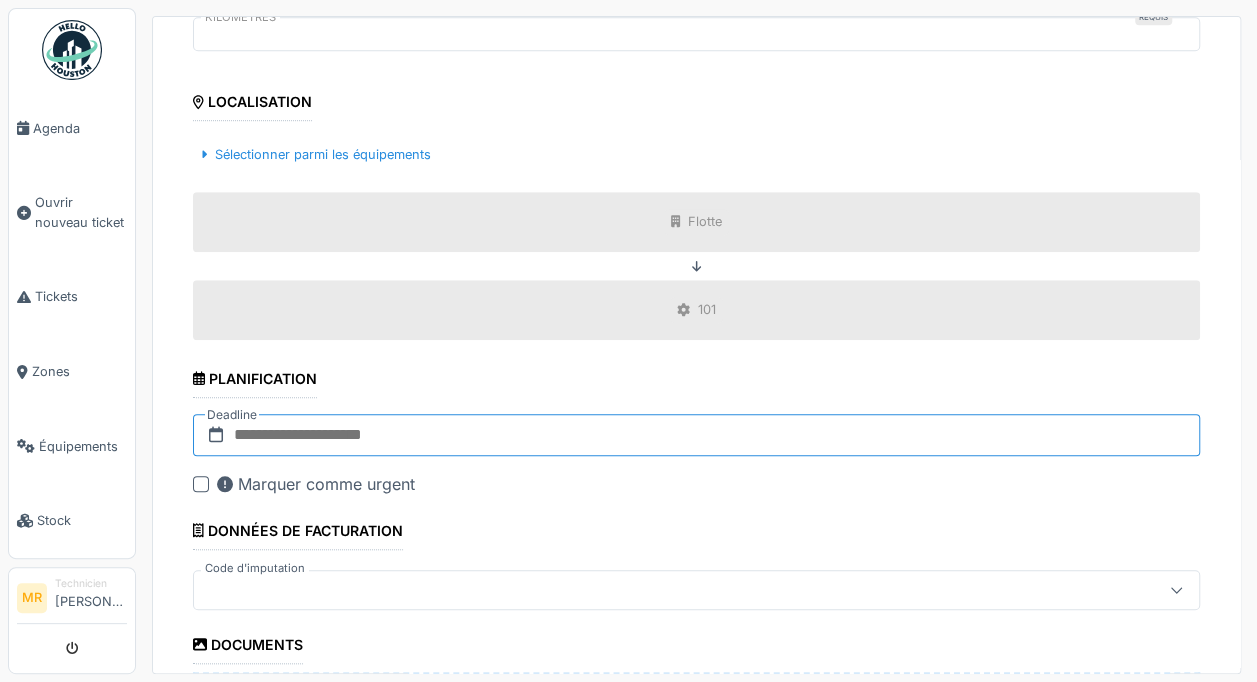 click at bounding box center (696, 435) 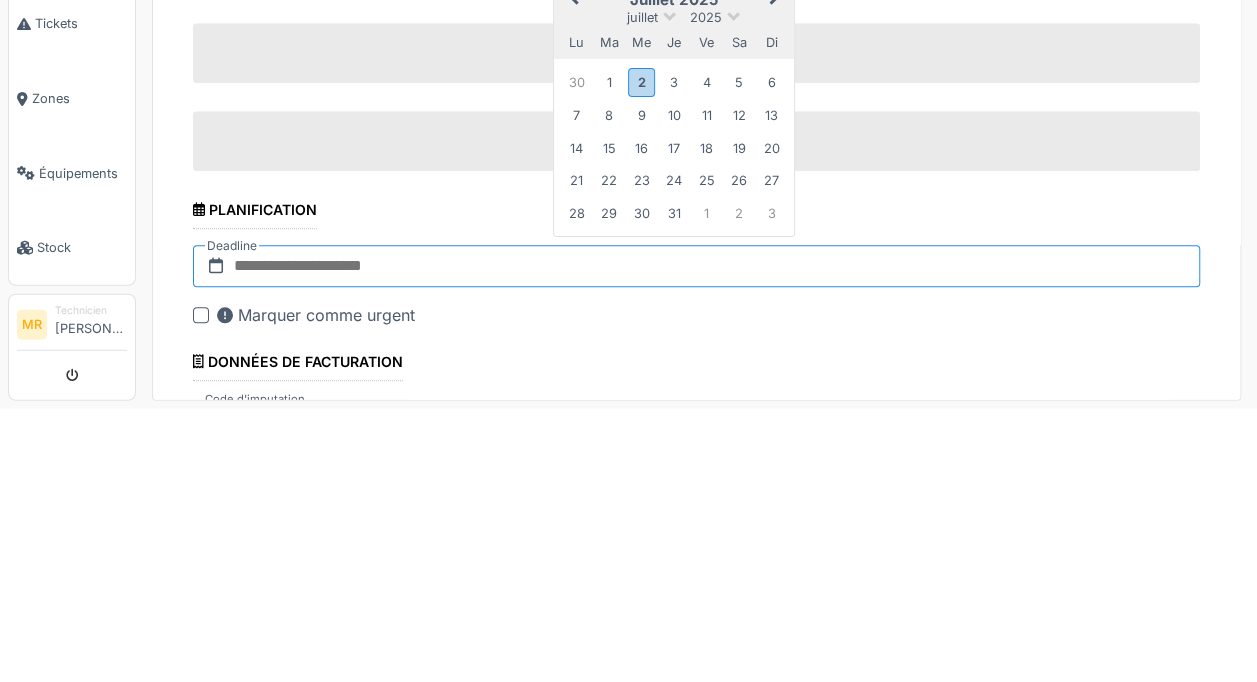 scroll, scrollTop: 481, scrollLeft: 0, axis: vertical 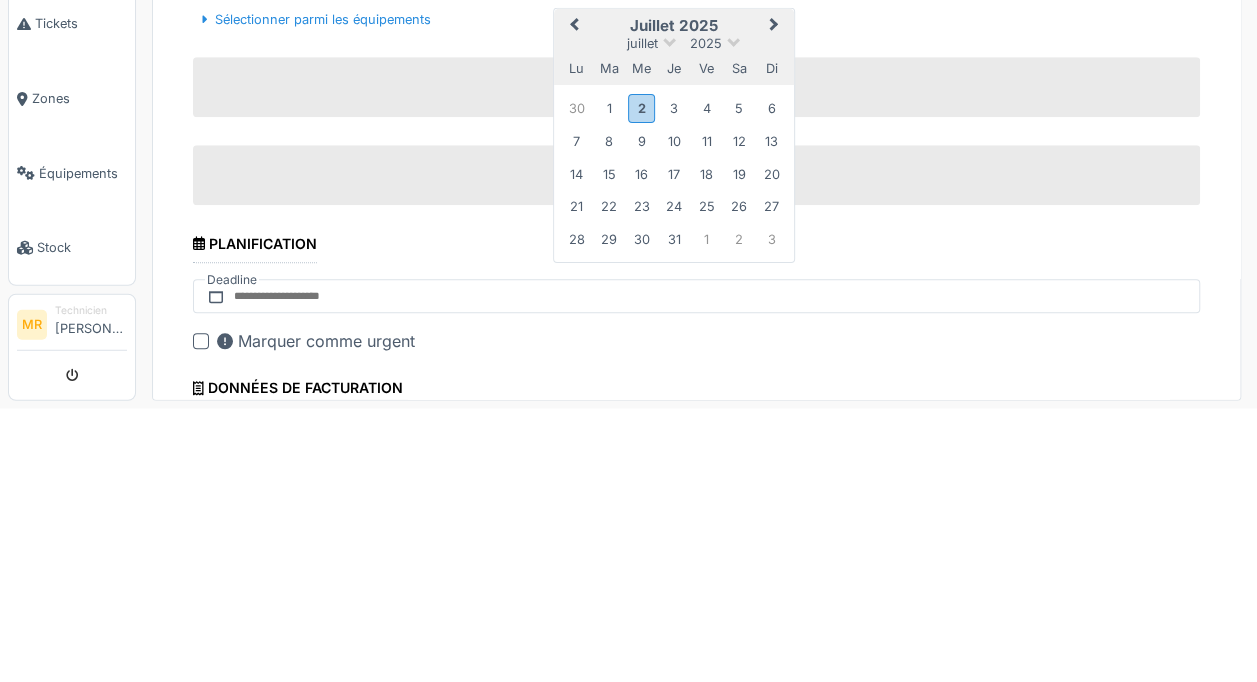 click on "1" at bounding box center [609, 381] 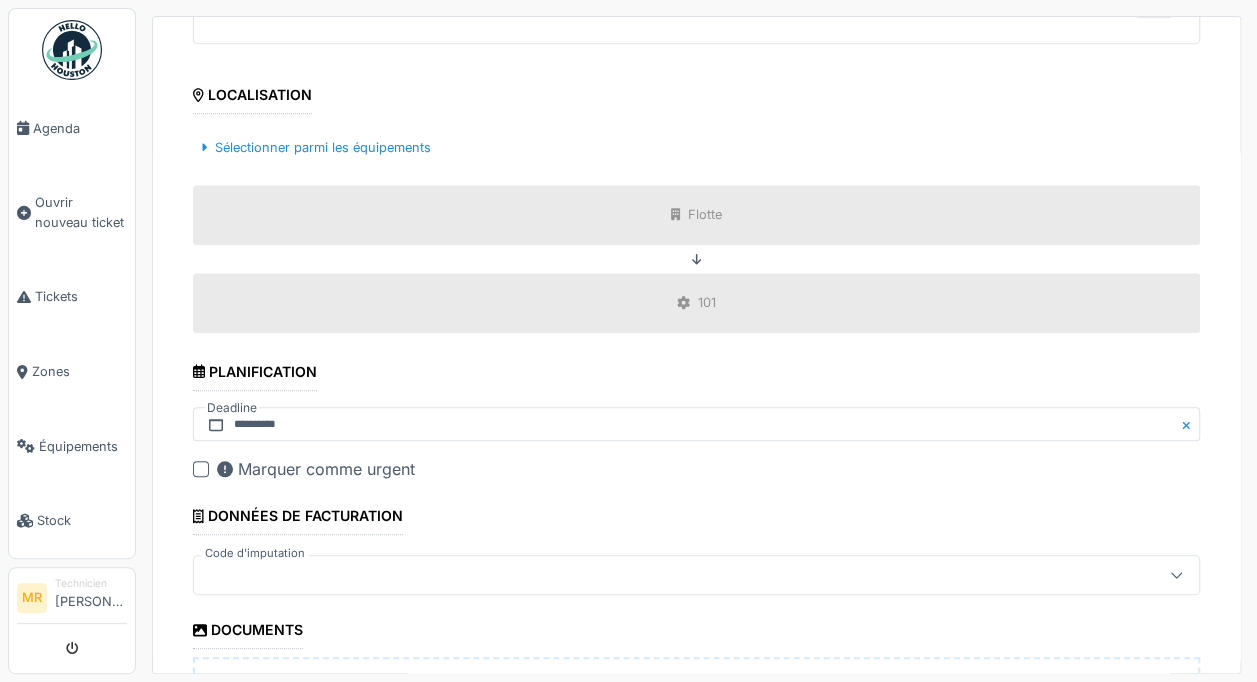scroll, scrollTop: 631, scrollLeft: 0, axis: vertical 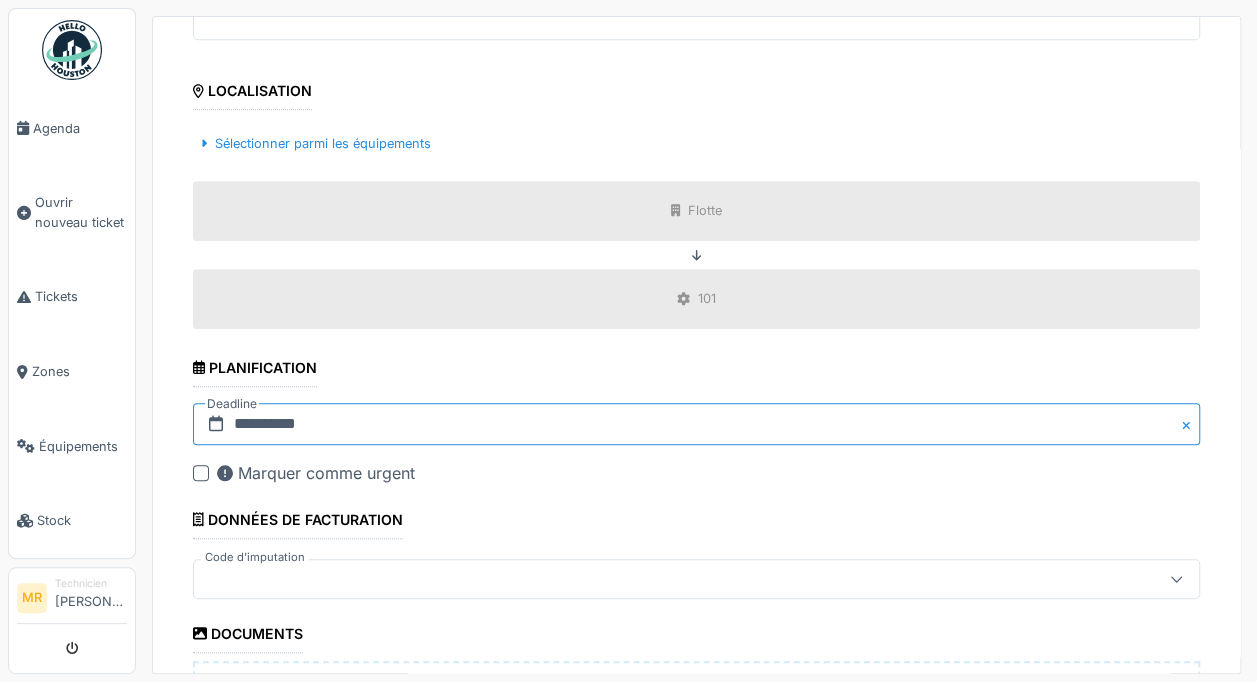click on "**********" at bounding box center [696, 424] 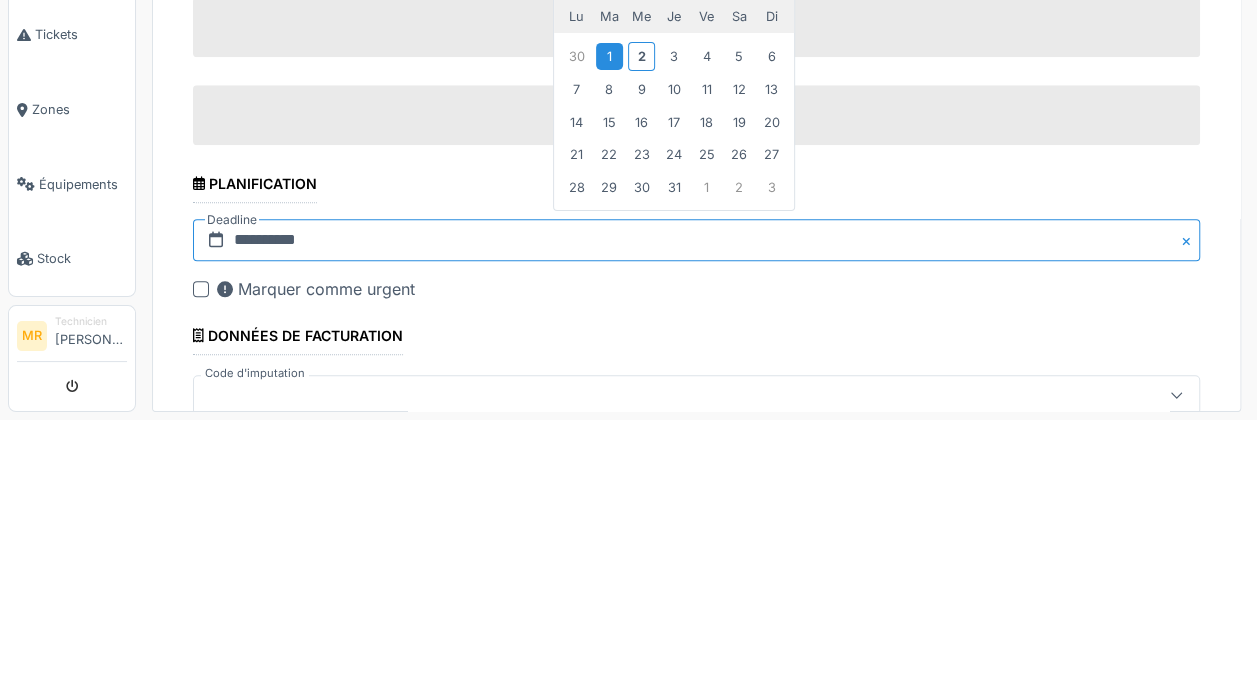 scroll, scrollTop: 492, scrollLeft: 0, axis: vertical 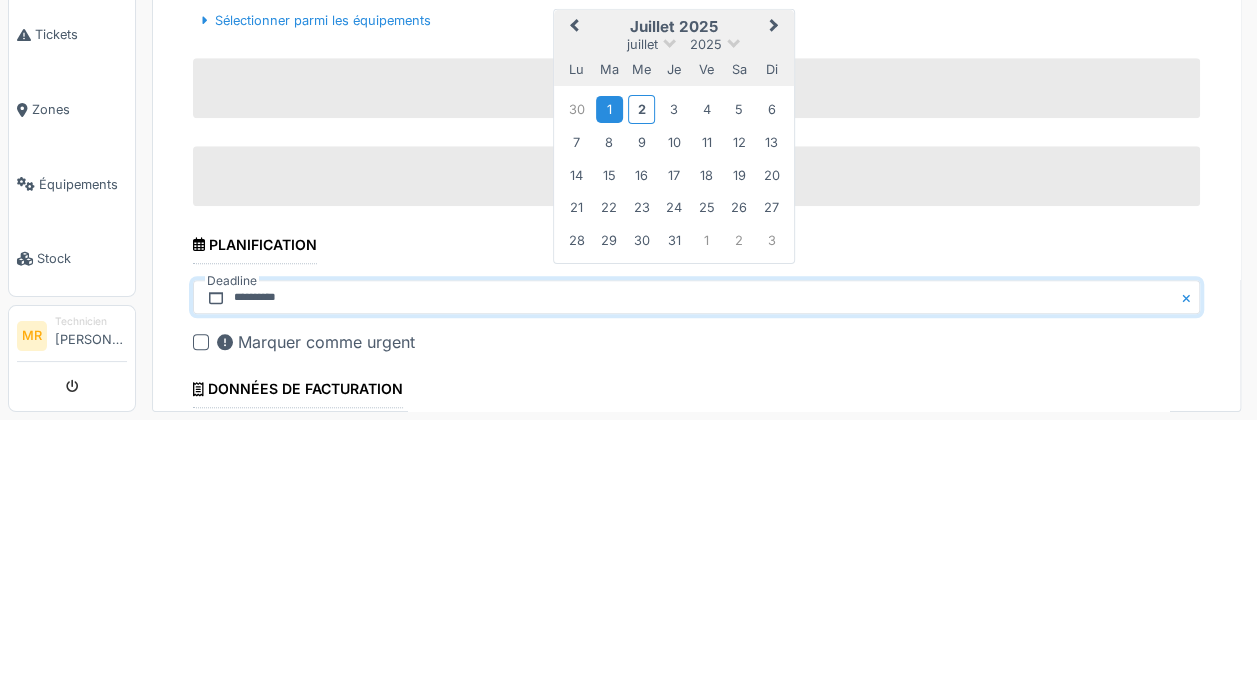 click on "2" at bounding box center [641, 370] 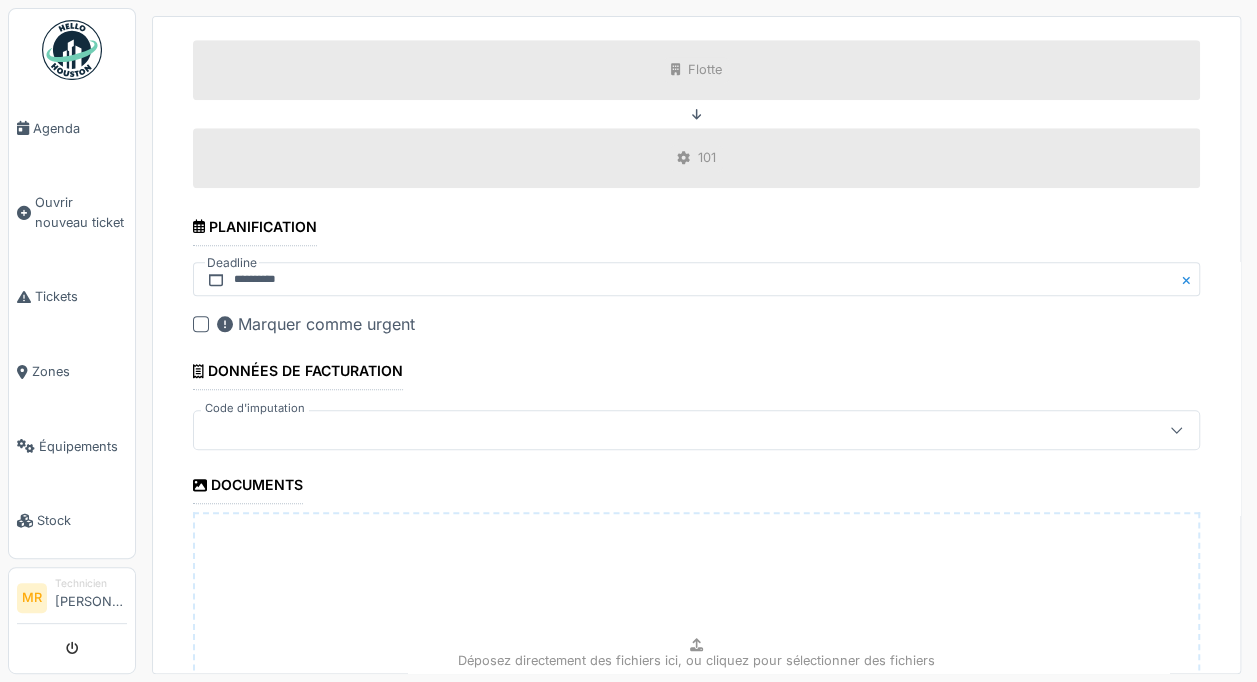 scroll, scrollTop: 775, scrollLeft: 0, axis: vertical 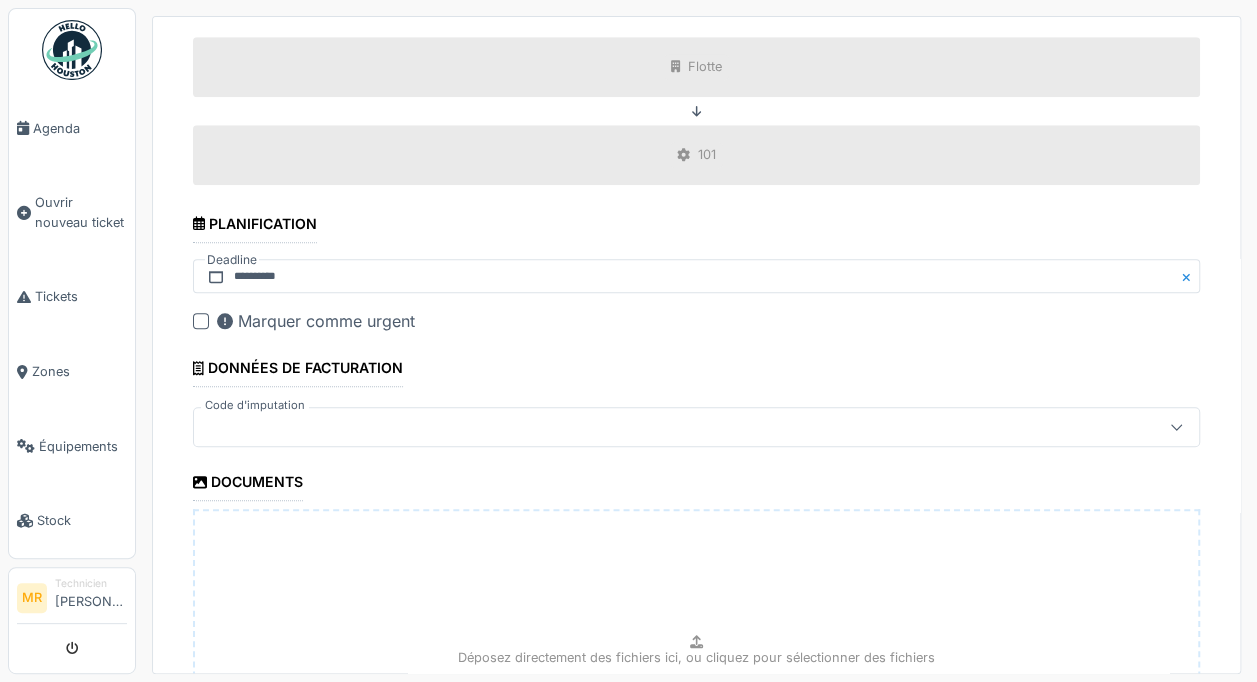 click at bounding box center (696, 427) 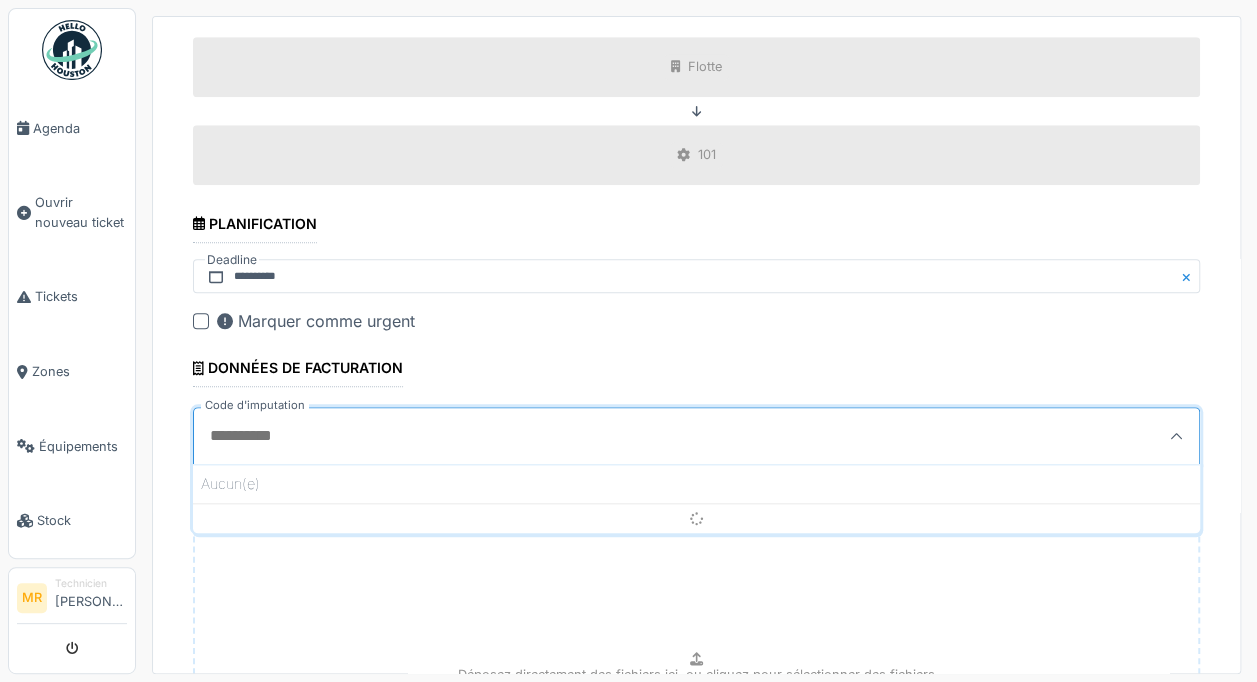 scroll, scrollTop: 4, scrollLeft: 0, axis: vertical 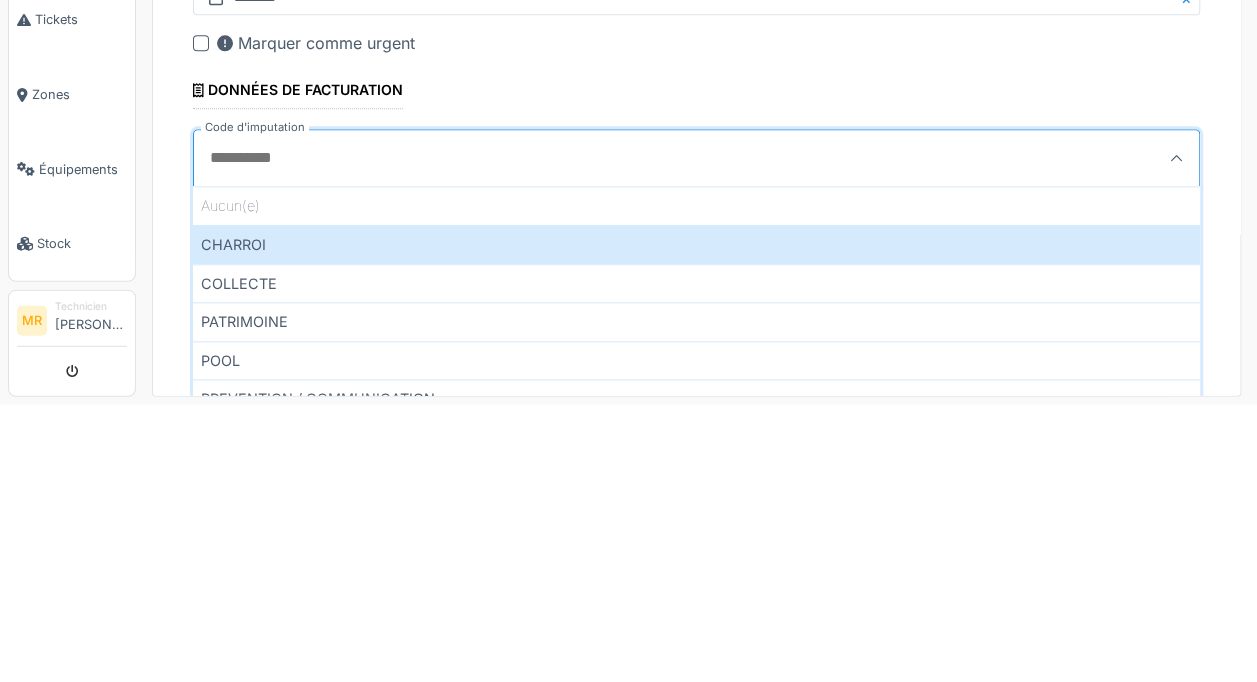 click on "COLLECTE" at bounding box center (696, 561) 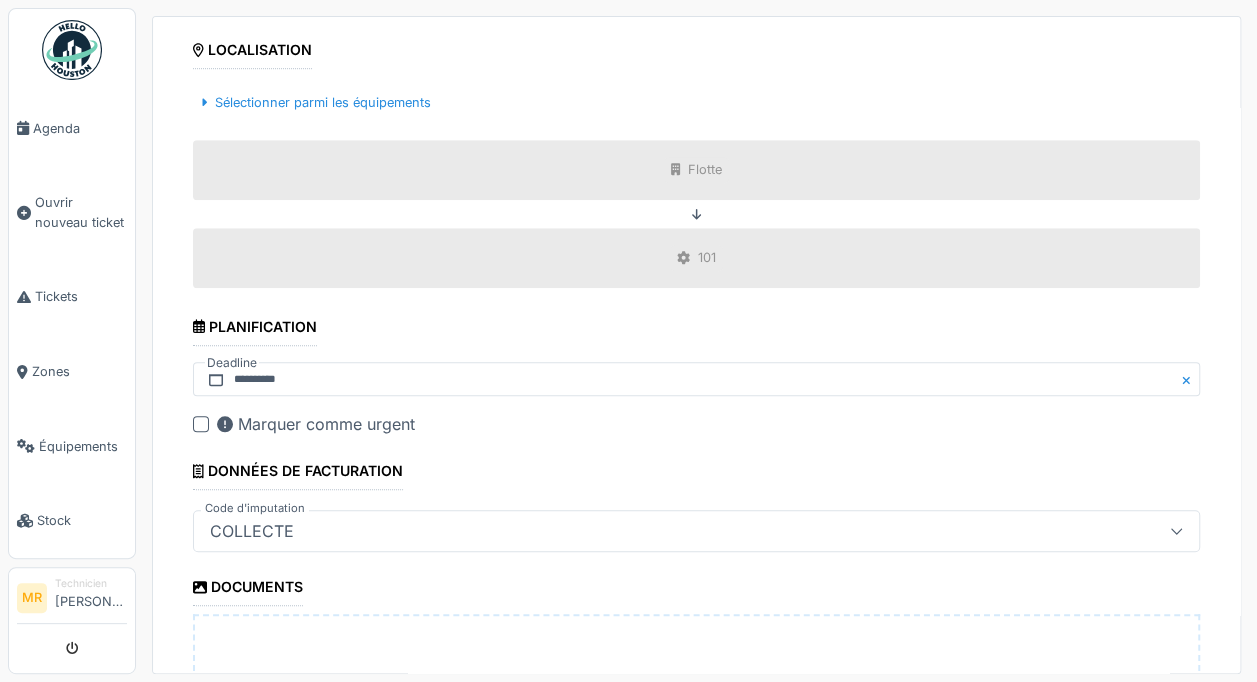 scroll, scrollTop: 1040, scrollLeft: 0, axis: vertical 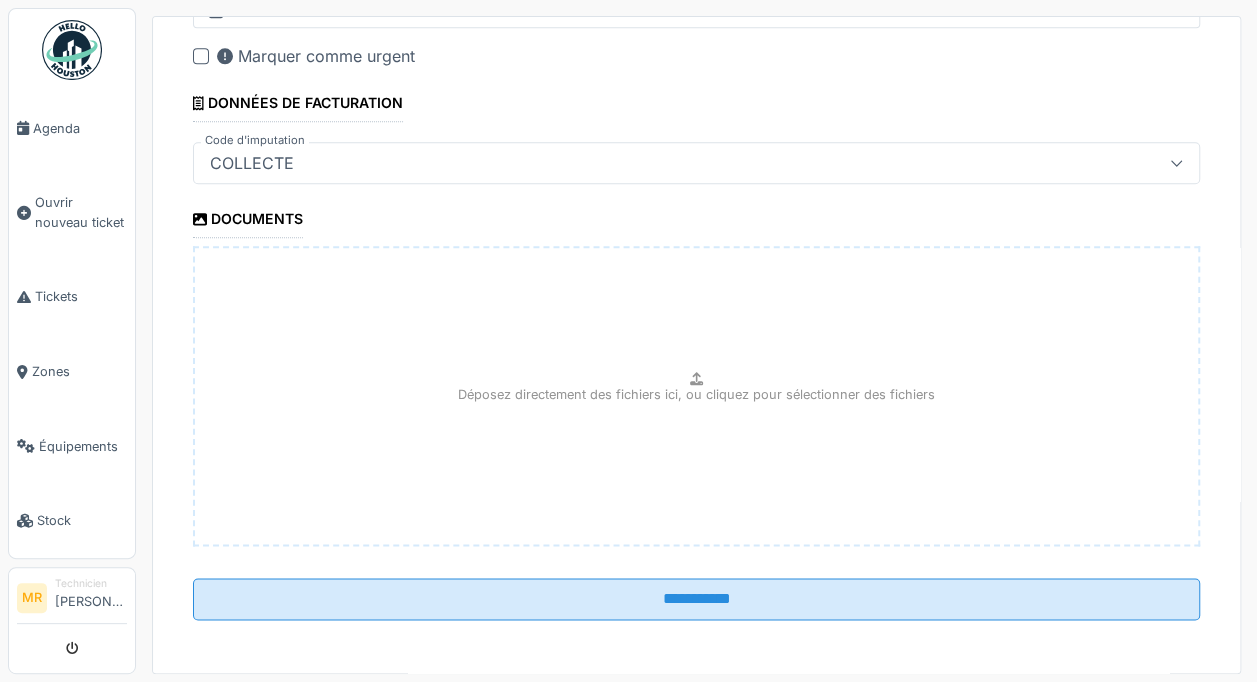 click on "**********" at bounding box center [696, 599] 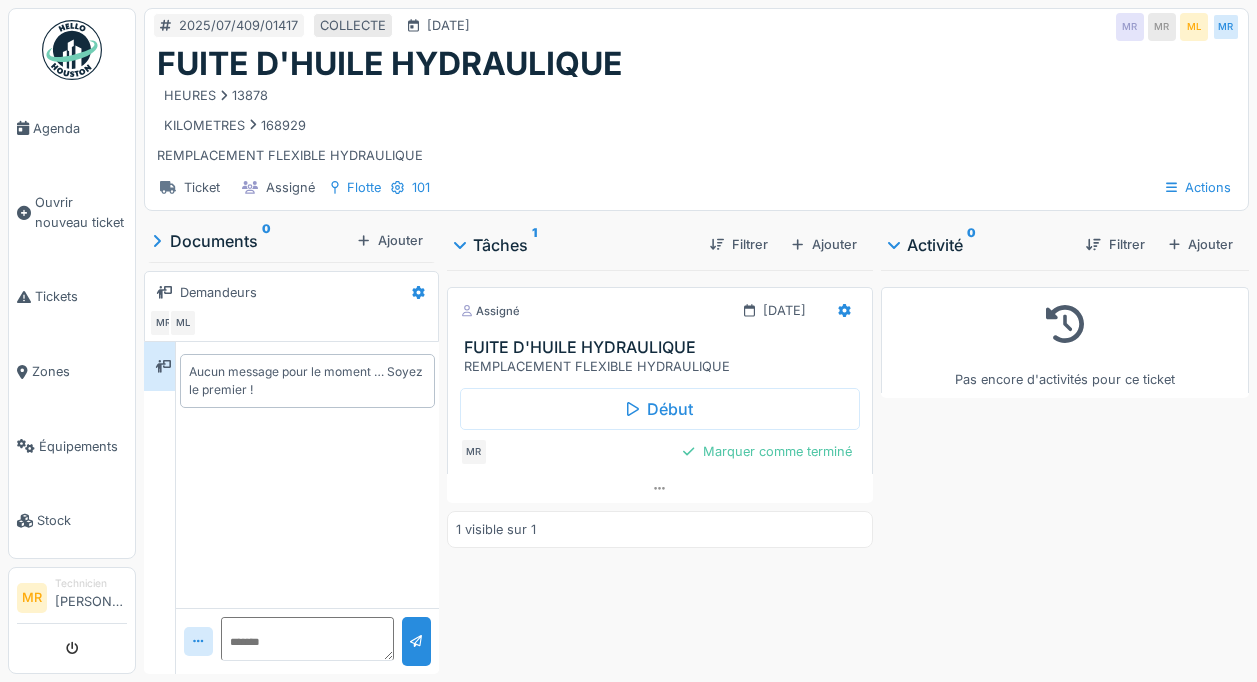 scroll, scrollTop: 0, scrollLeft: 0, axis: both 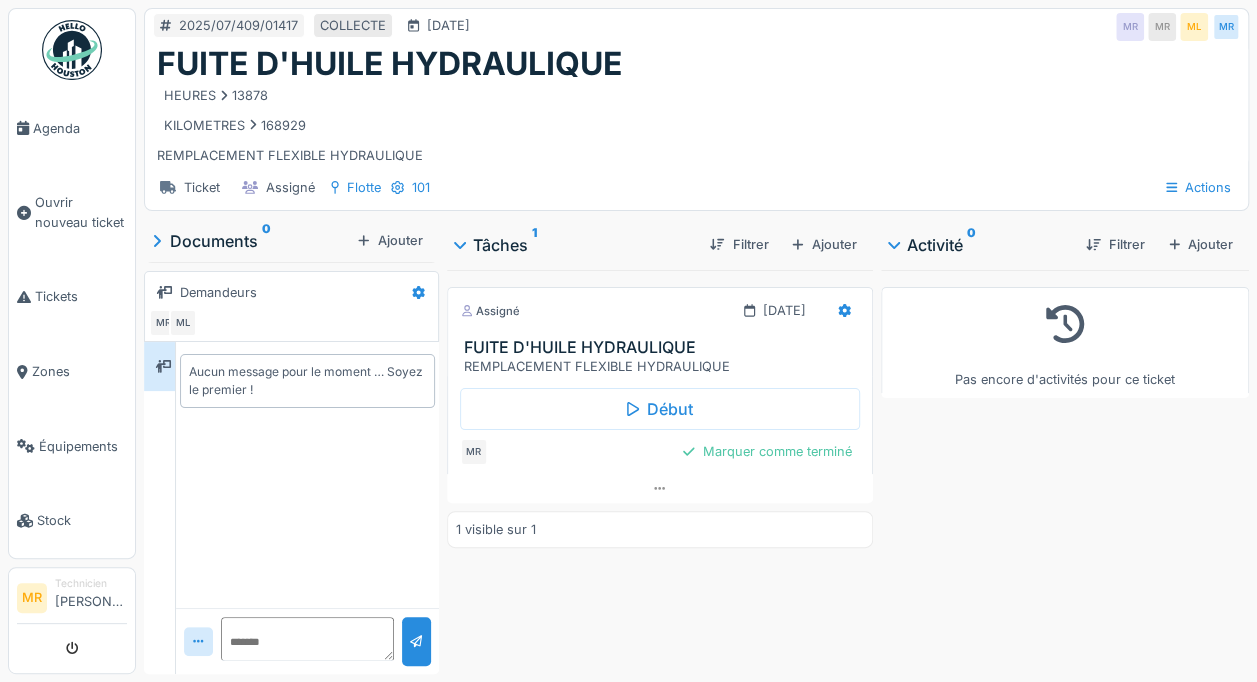 click on "Début" at bounding box center [660, 409] 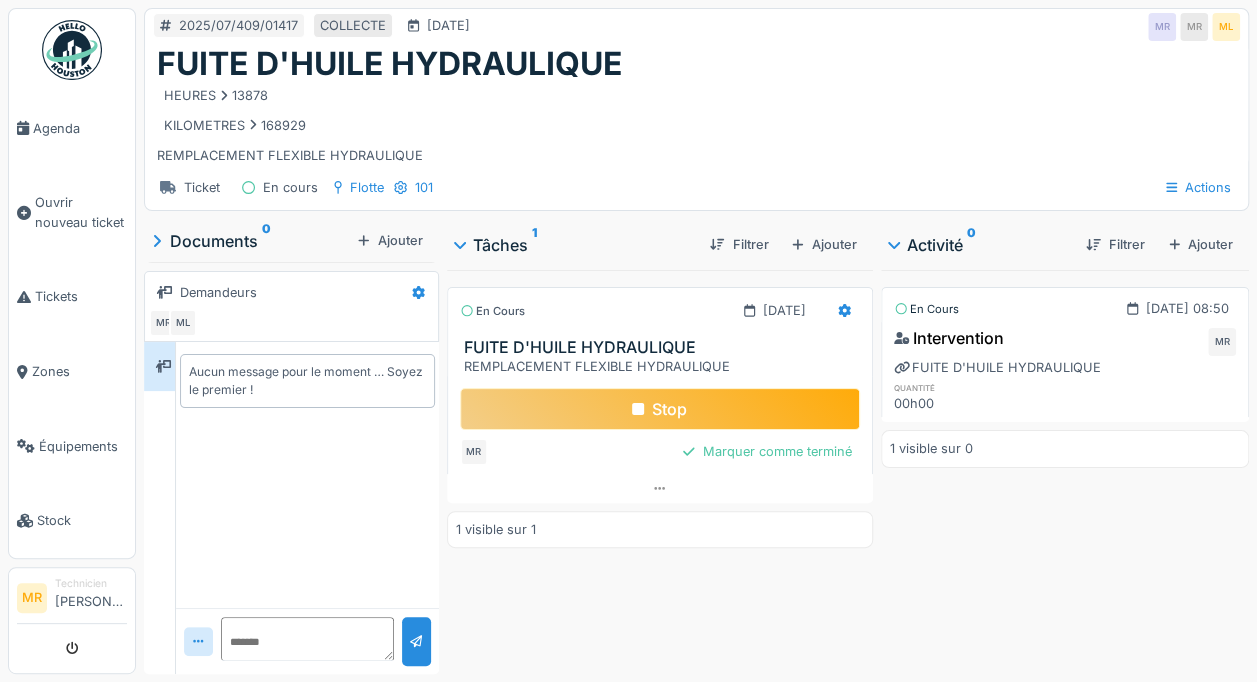 click 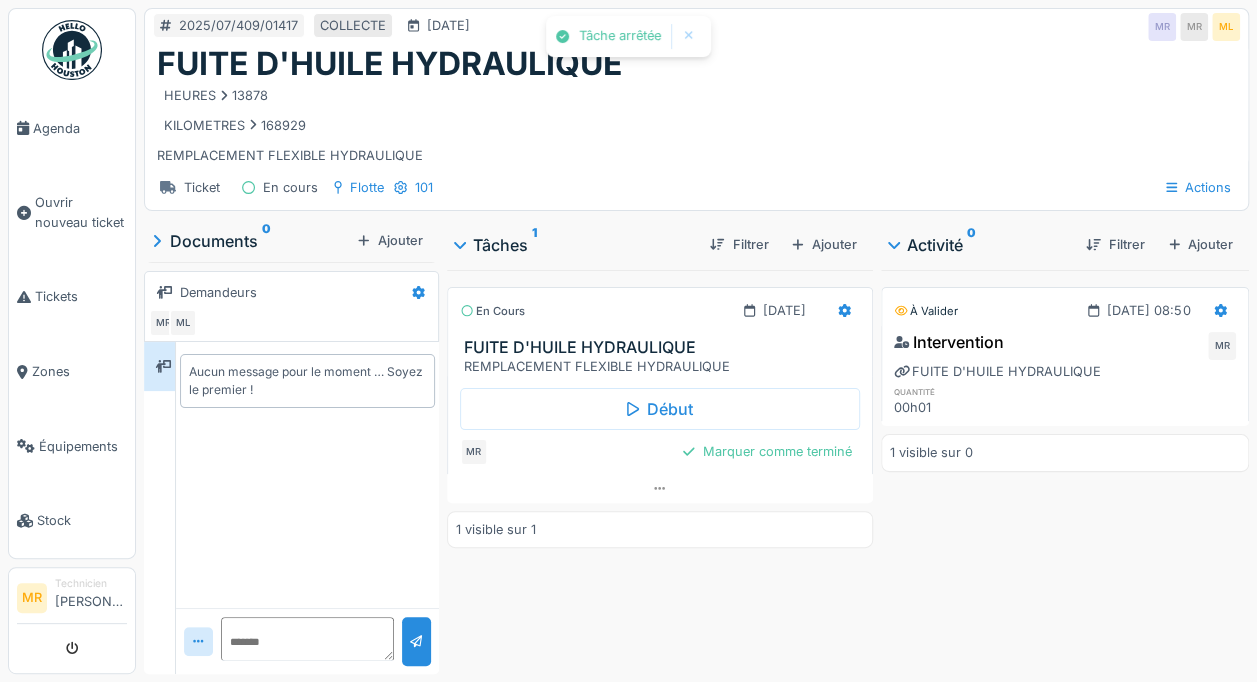 click 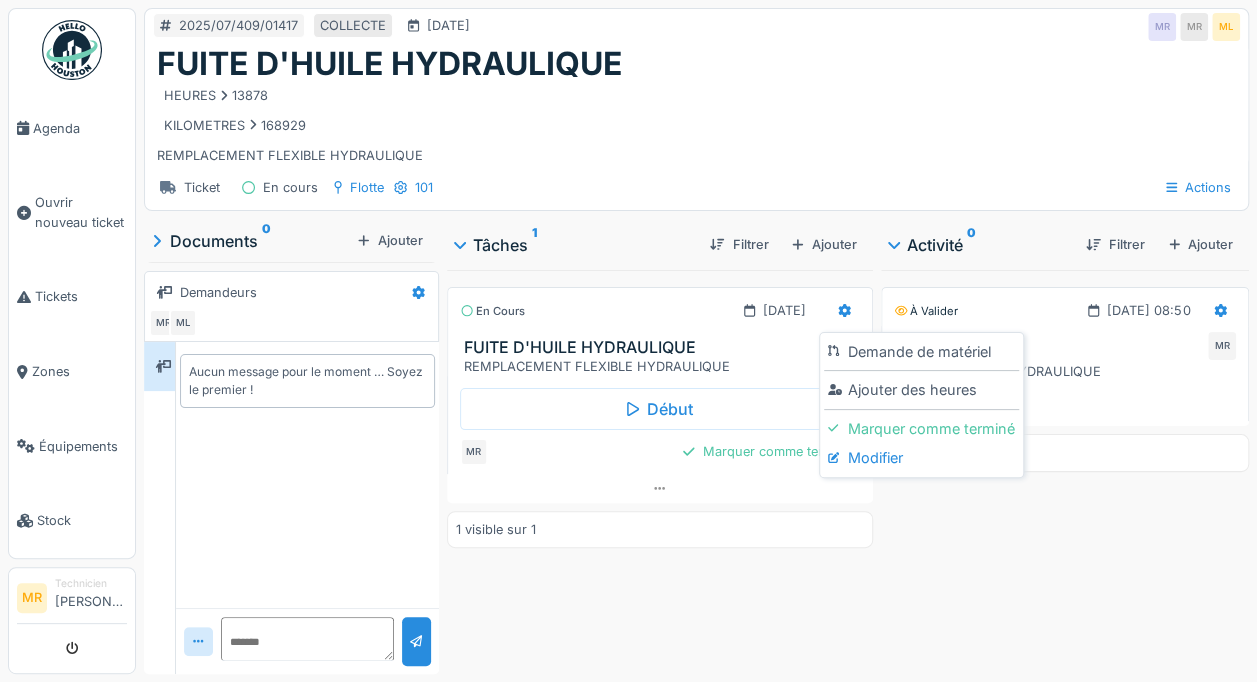 click on "Ajouter des heures" at bounding box center [921, 390] 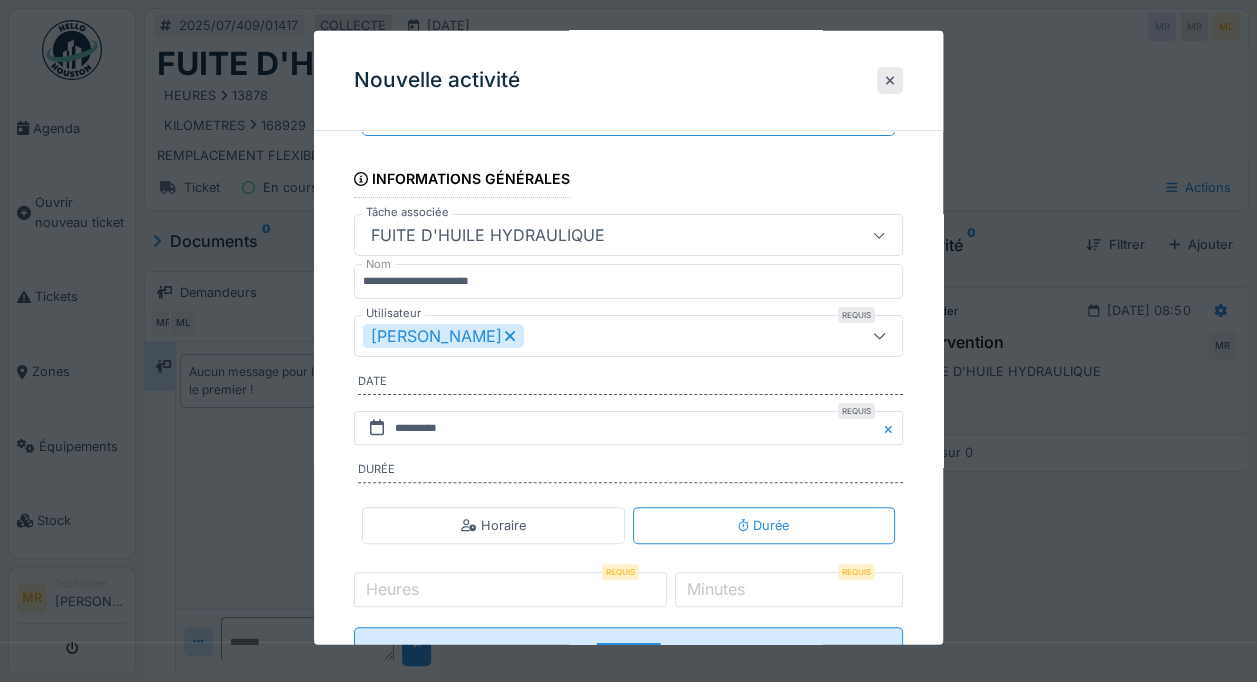 scroll, scrollTop: 110, scrollLeft: 0, axis: vertical 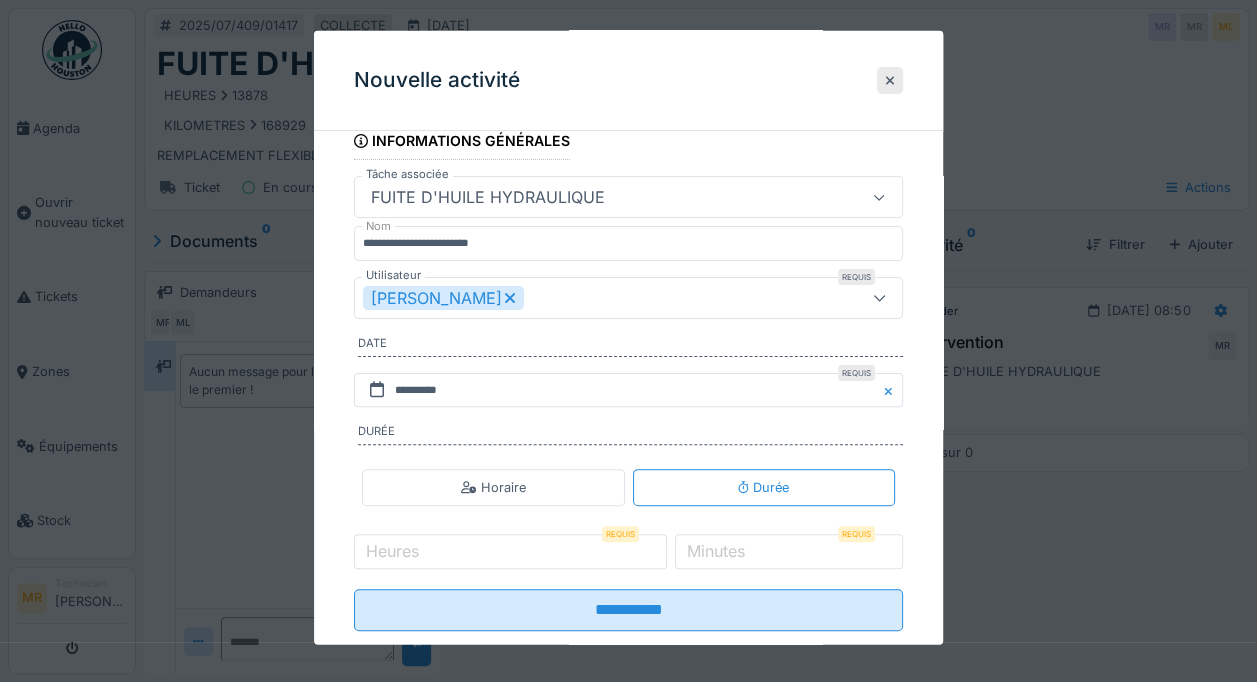 click on "Horaire" at bounding box center (493, 487) 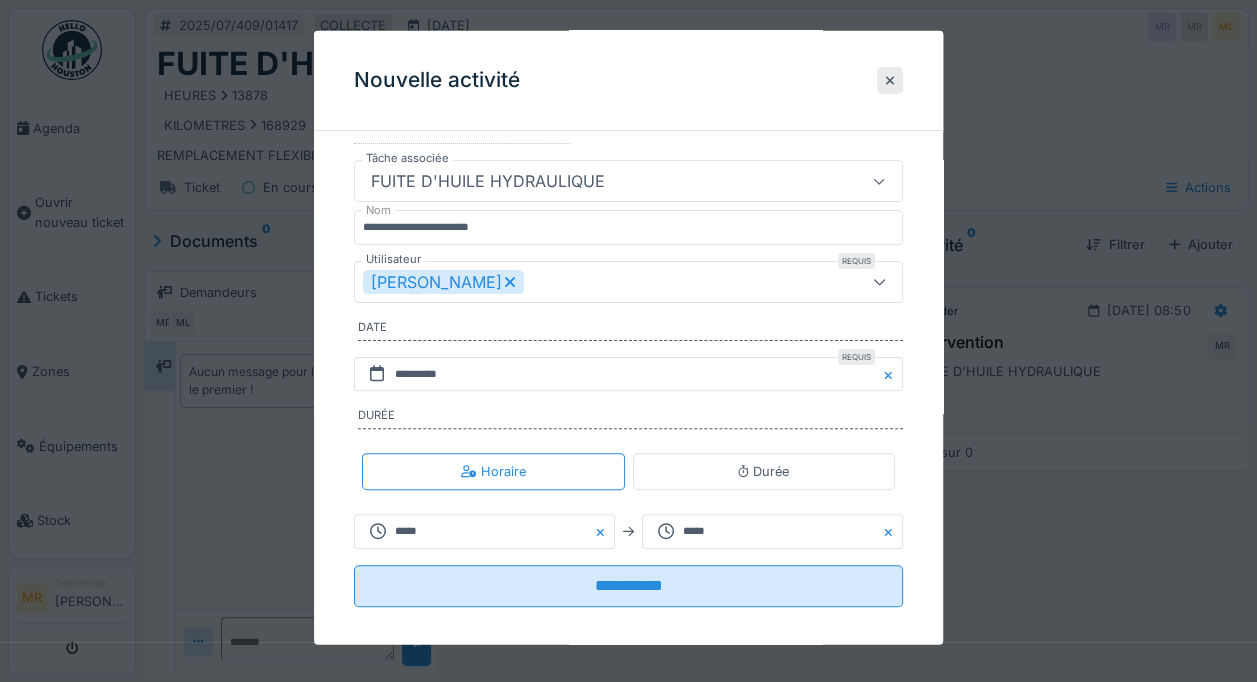 scroll, scrollTop: 152, scrollLeft: 0, axis: vertical 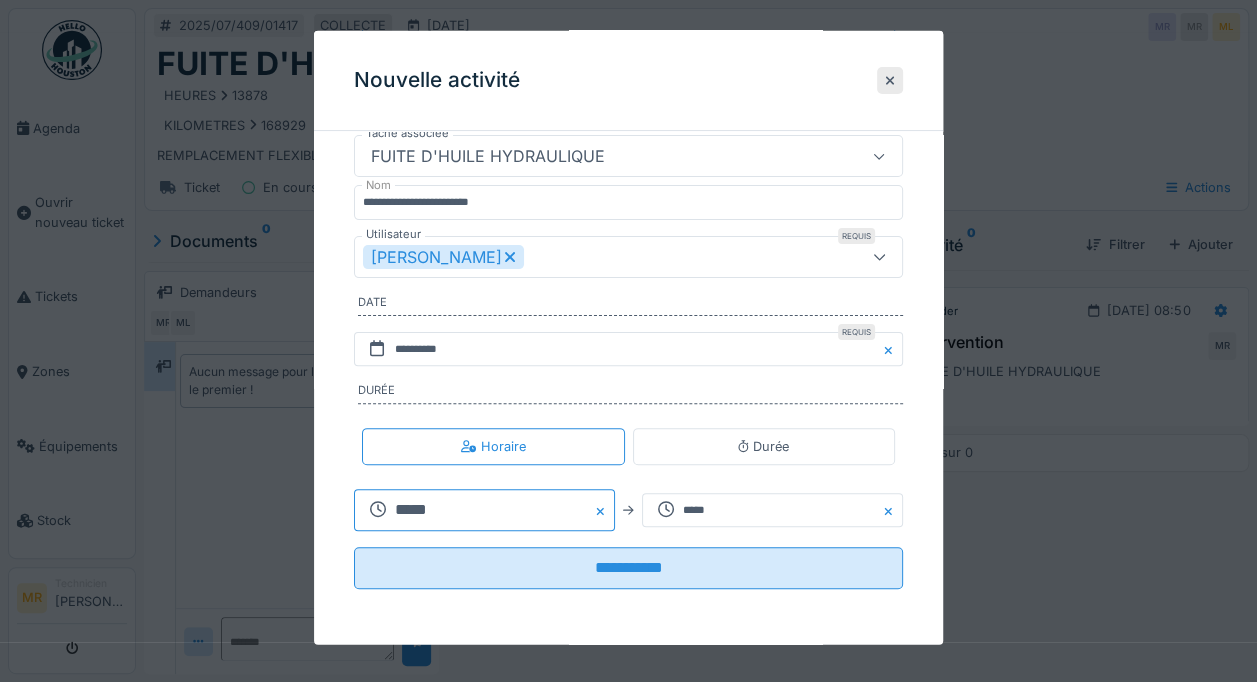 click on "*****" at bounding box center [484, 510] 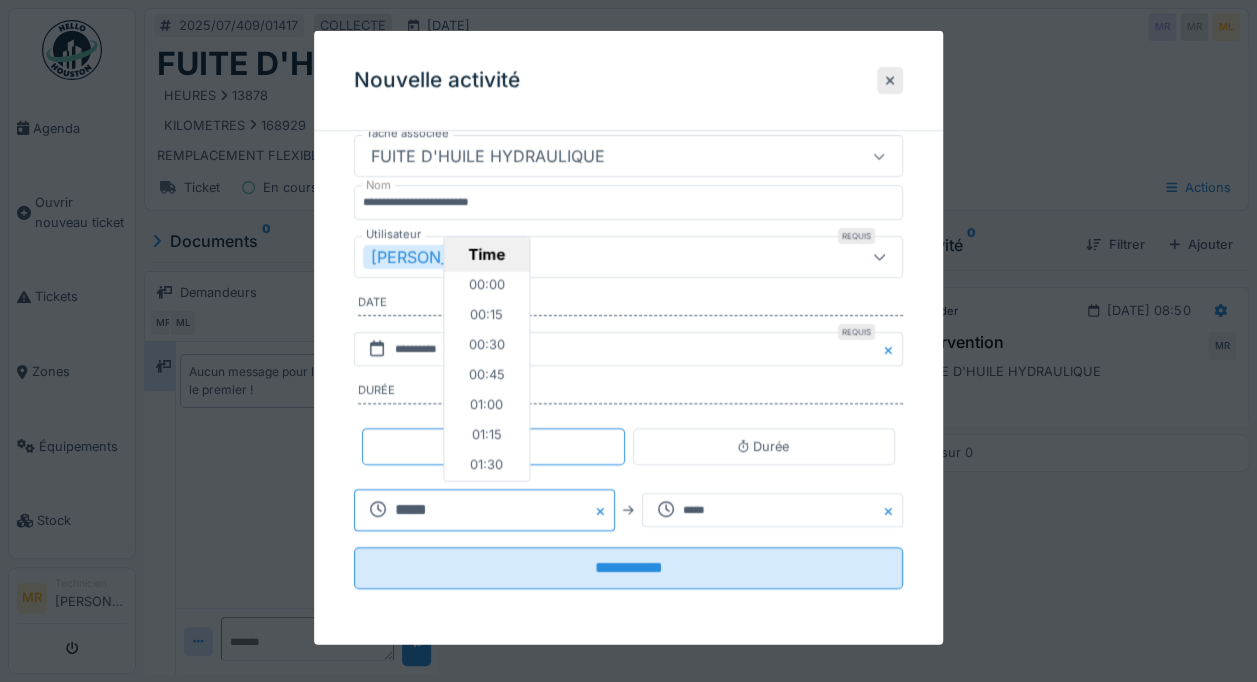 scroll, scrollTop: 960, scrollLeft: 0, axis: vertical 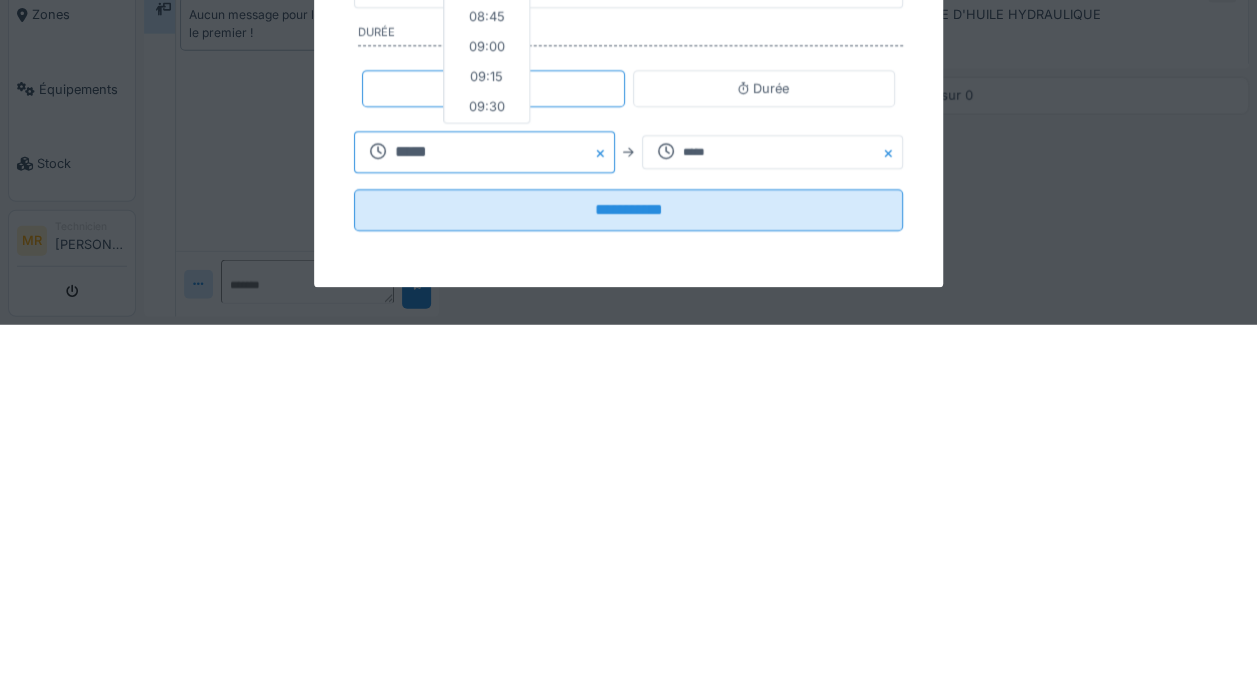 type on "*****" 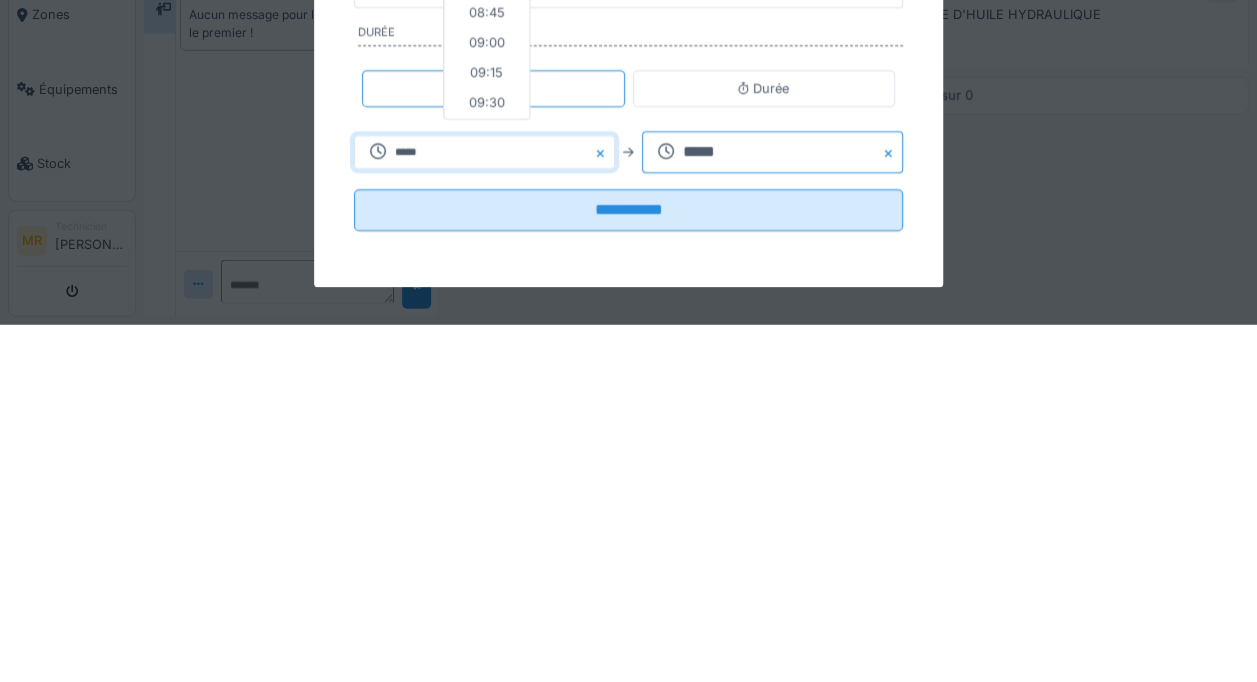 click on "*****" at bounding box center (772, 510) 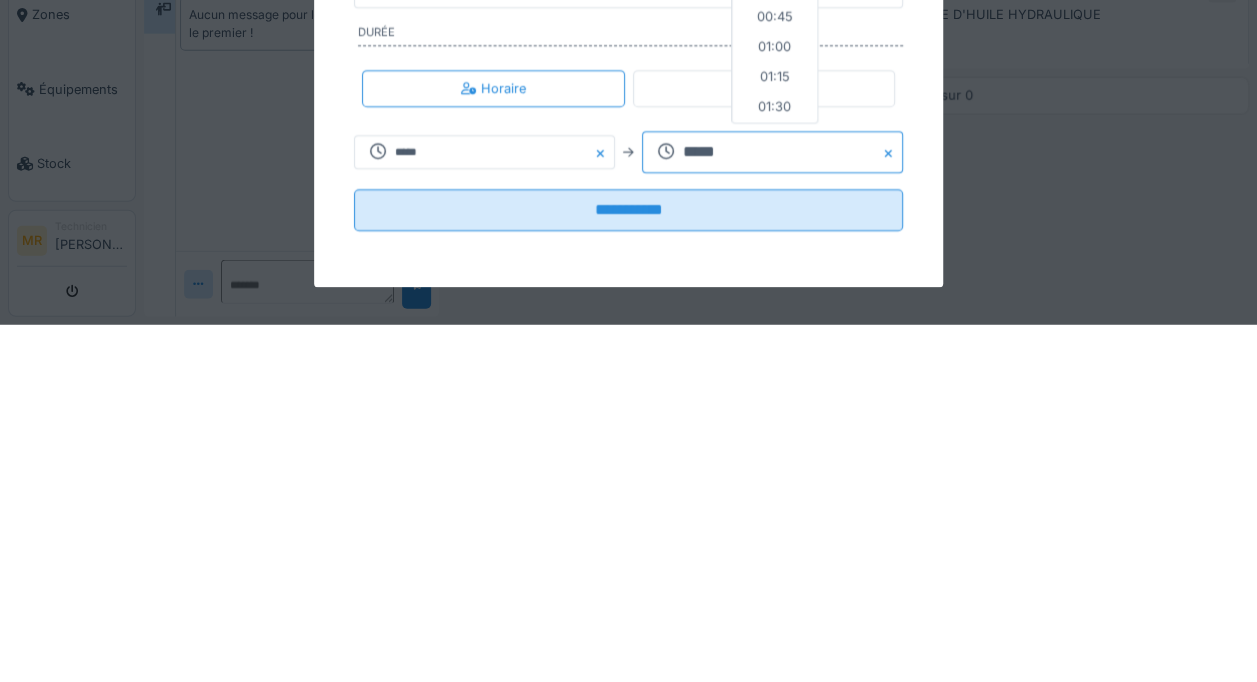 scroll, scrollTop: 960, scrollLeft: 0, axis: vertical 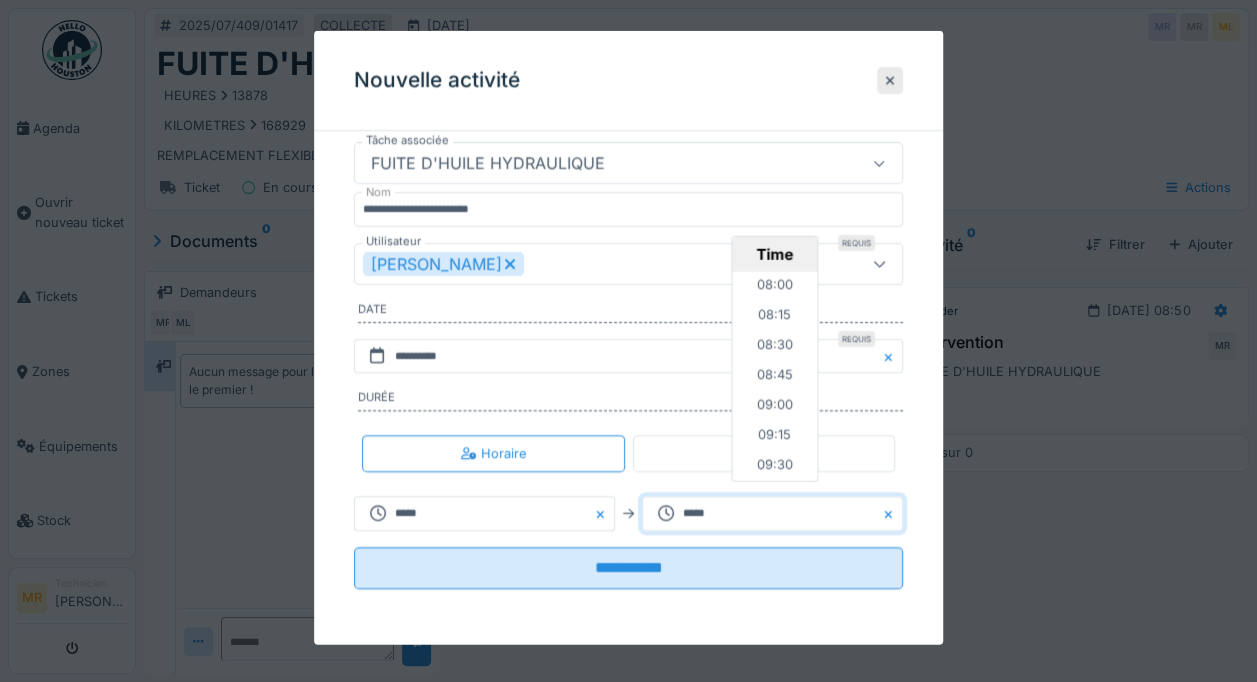 click on "**********" at bounding box center (628, 567) 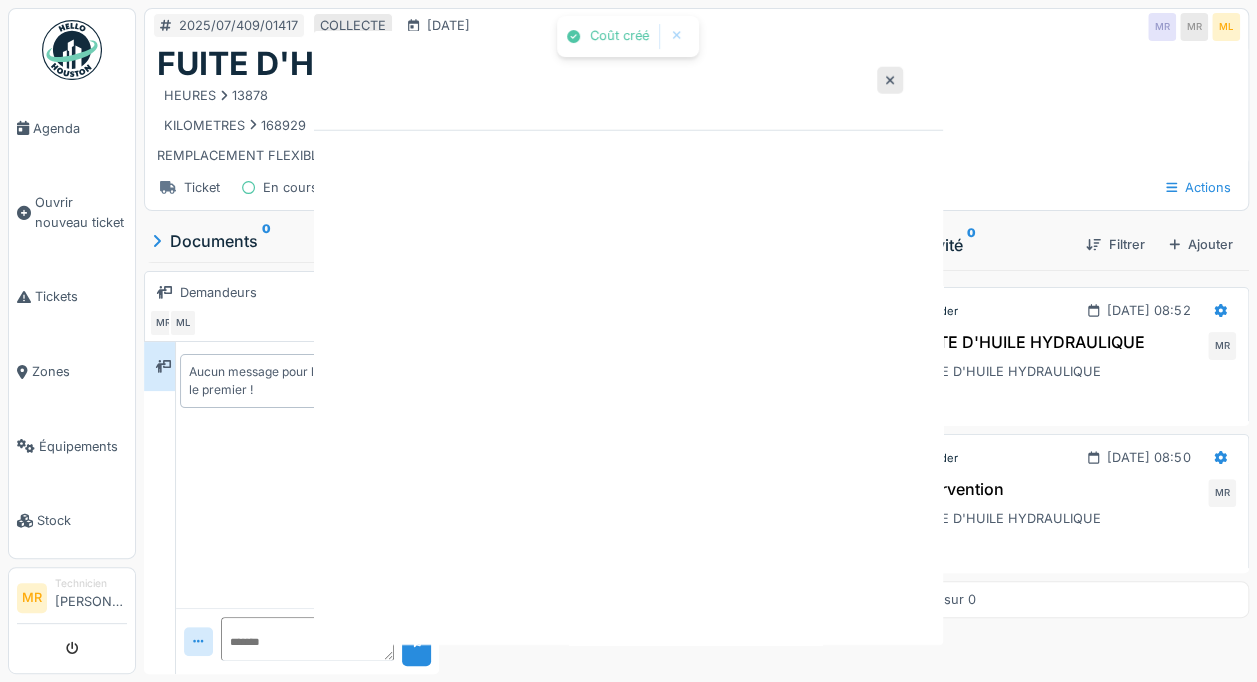 scroll, scrollTop: 0, scrollLeft: 0, axis: both 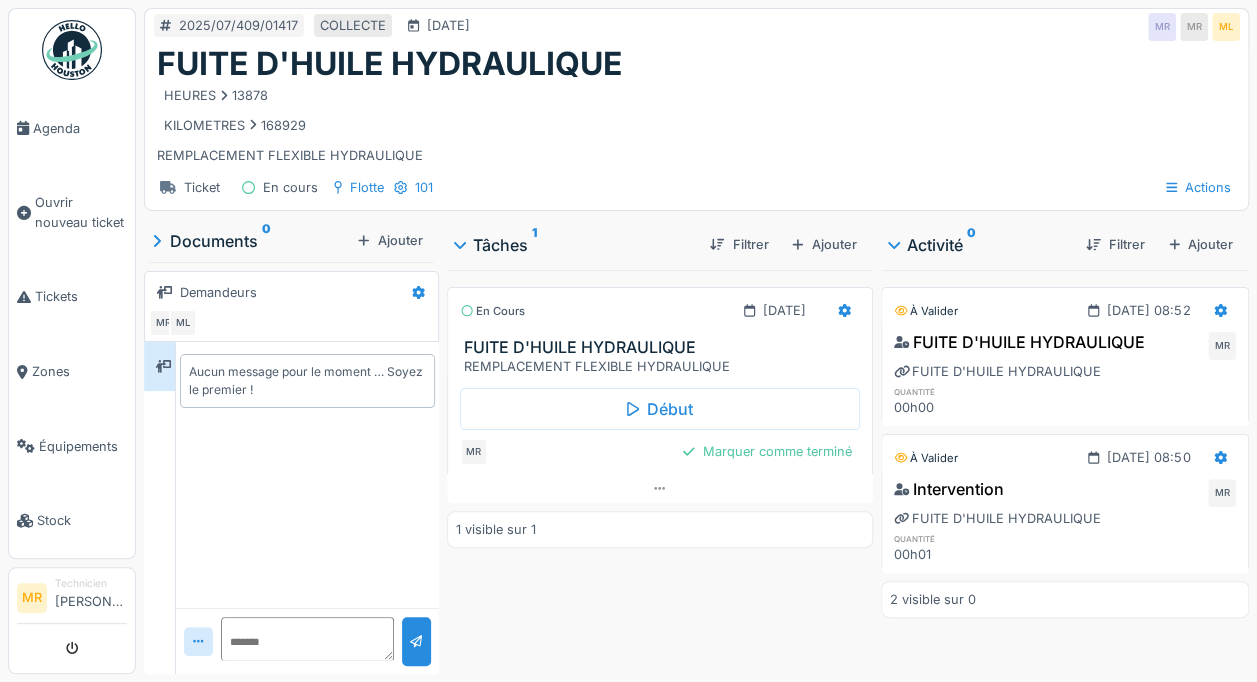 click 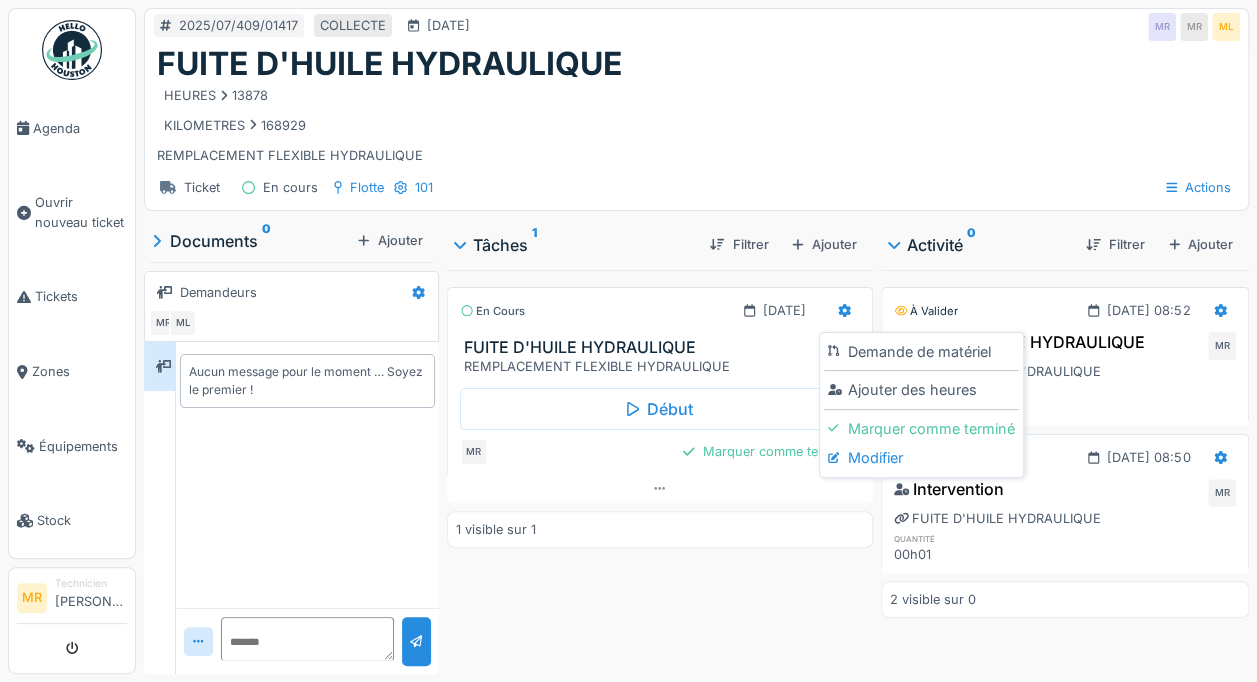 click on "En cours 02/07/2025 FUITE D'HUILE HYDRAULIQUE  REMPLACEMENT FLEXIBLE HYDRAULIQUE Début MR Marquer comme terminé 1 visible sur 1" at bounding box center [660, 468] 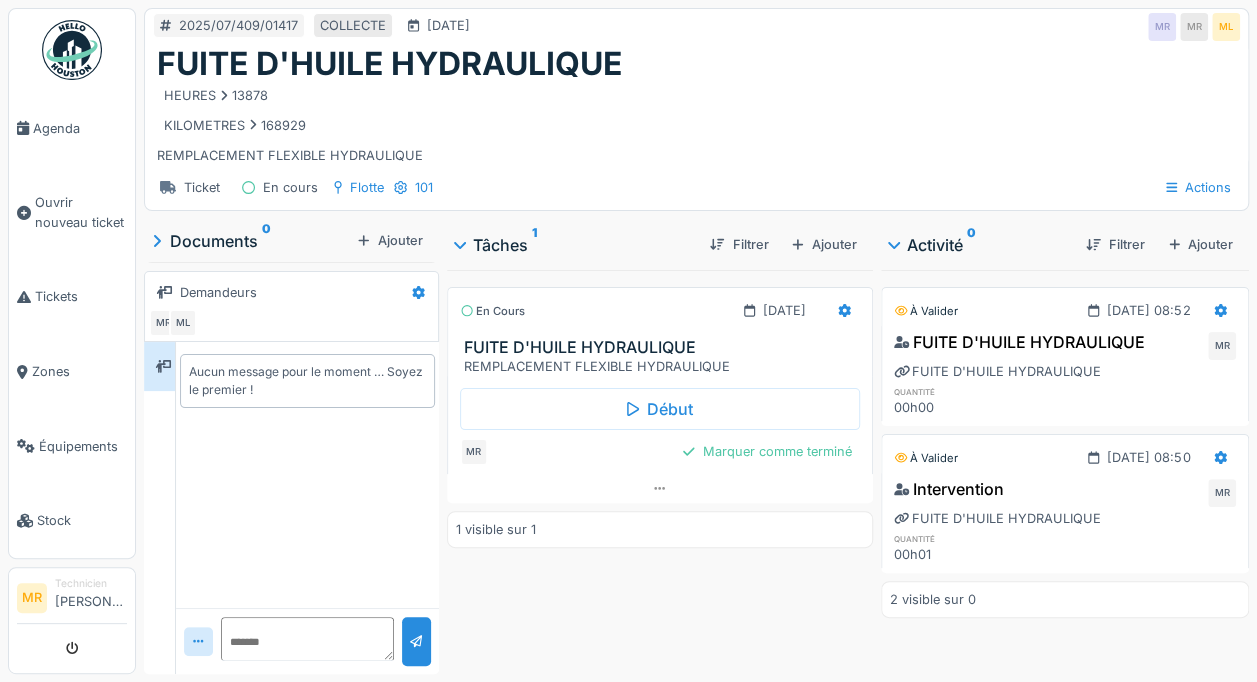 click at bounding box center [844, 310] 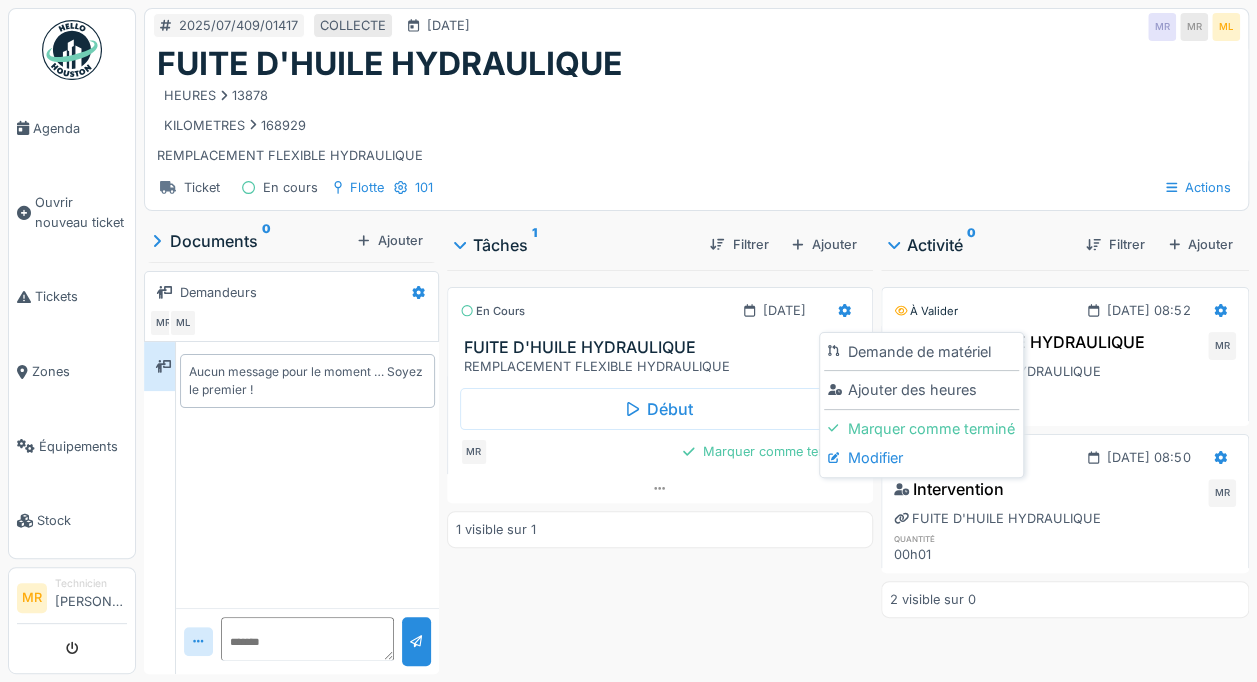 click on "Ajouter des heures" at bounding box center (921, 390) 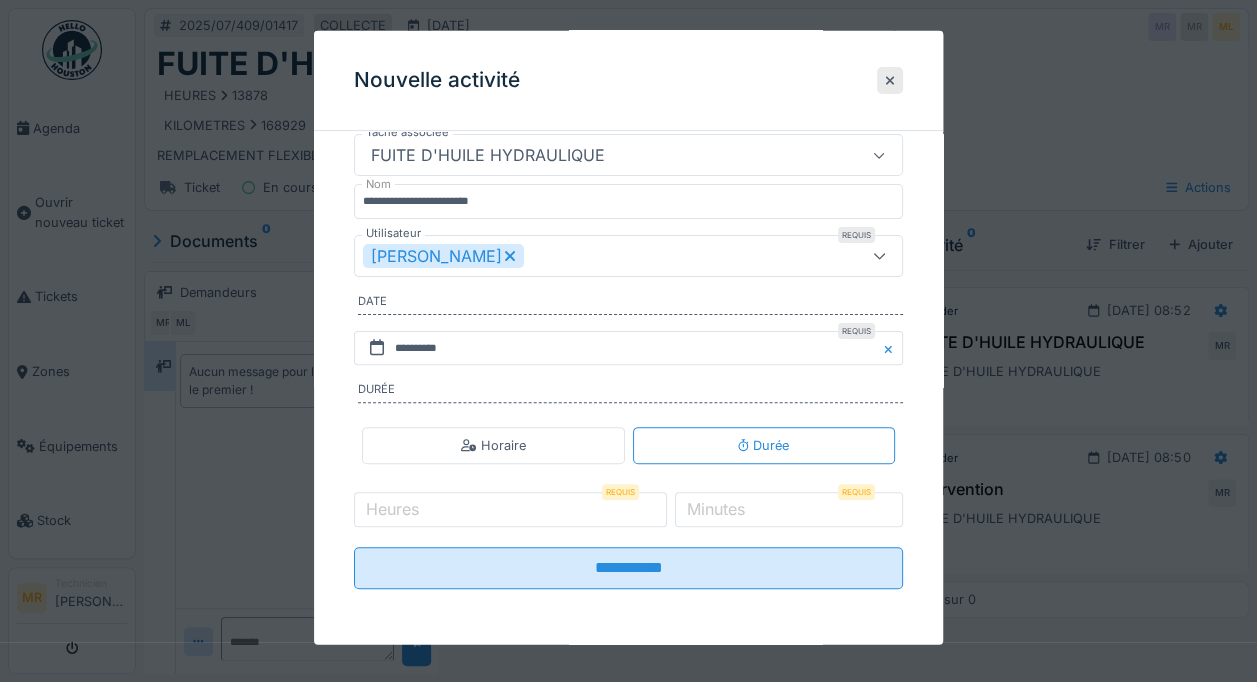 click on "Horaire" at bounding box center (493, 445) 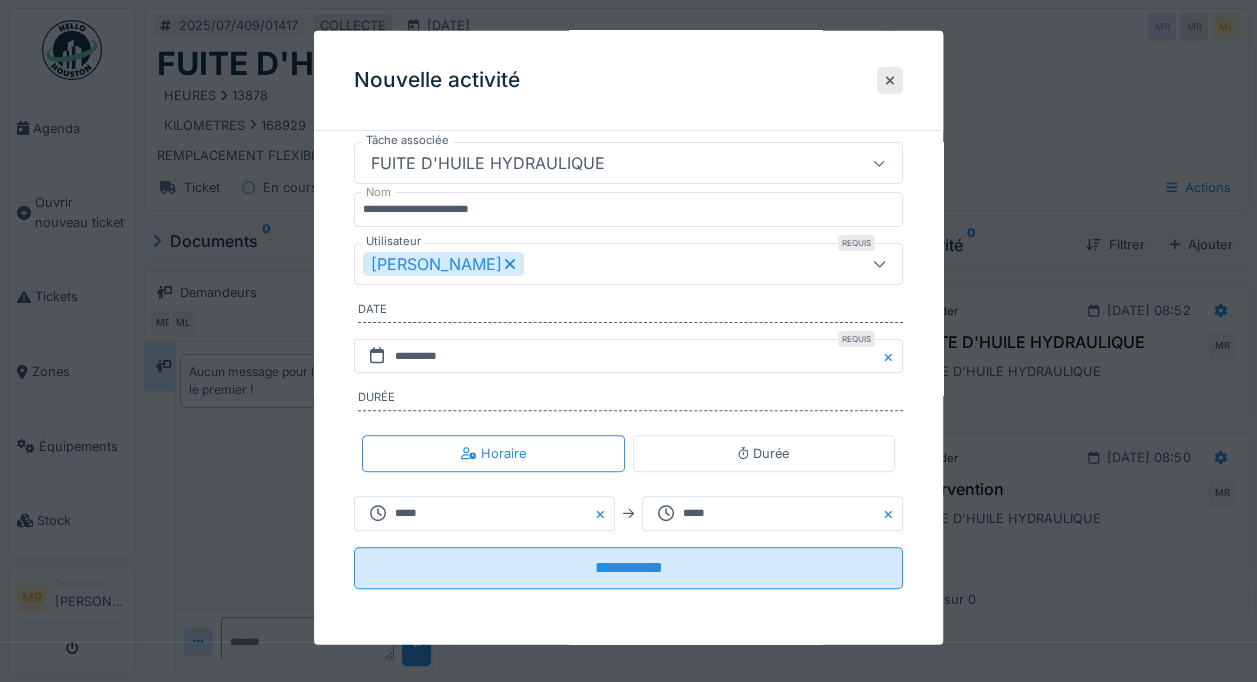 scroll, scrollTop: 152, scrollLeft: 0, axis: vertical 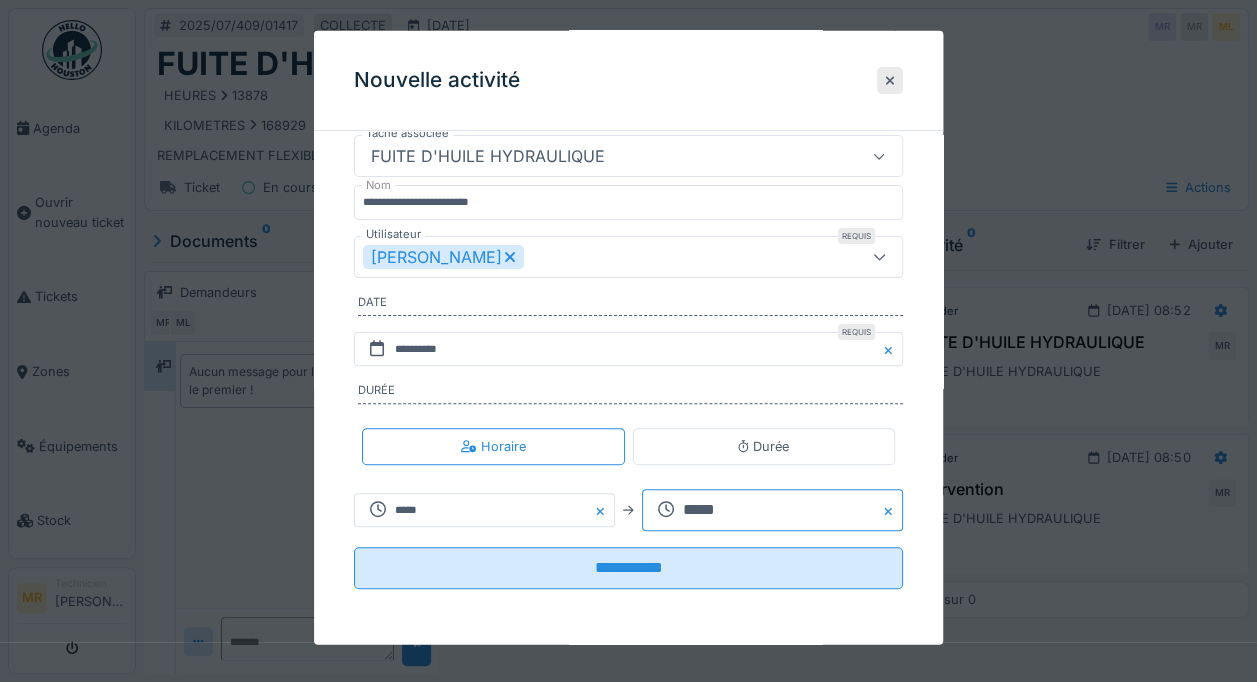 click on "*****" at bounding box center (772, 510) 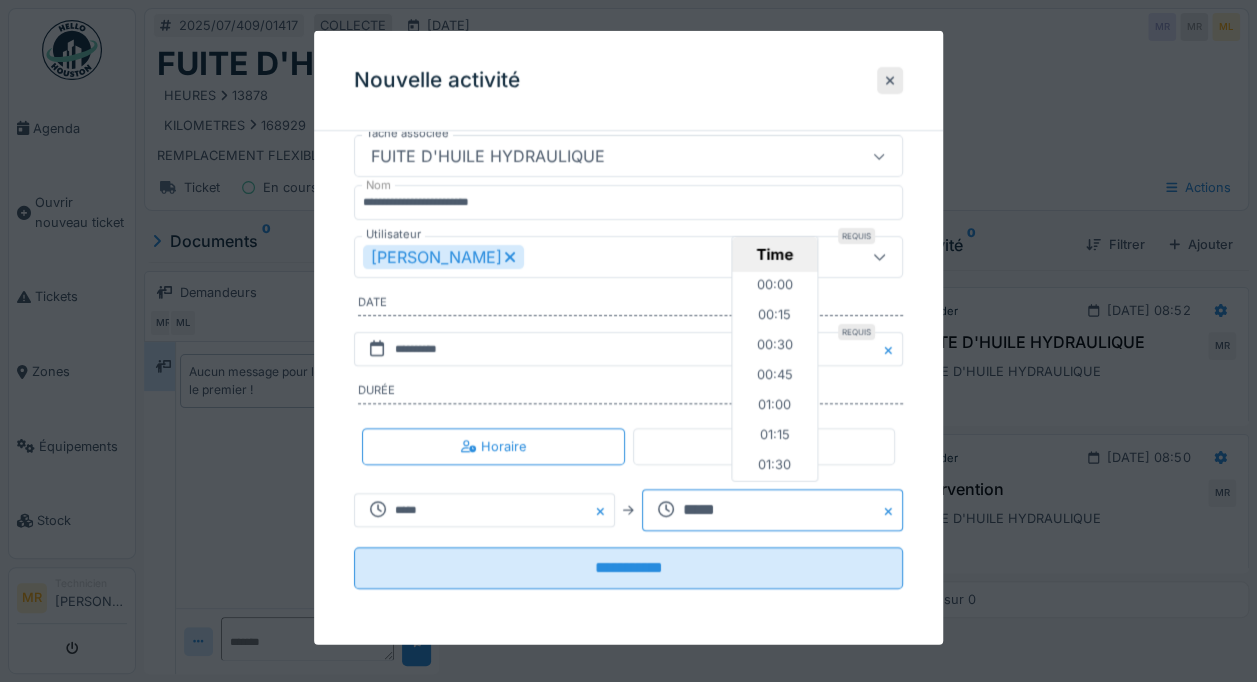 scroll, scrollTop: 960, scrollLeft: 0, axis: vertical 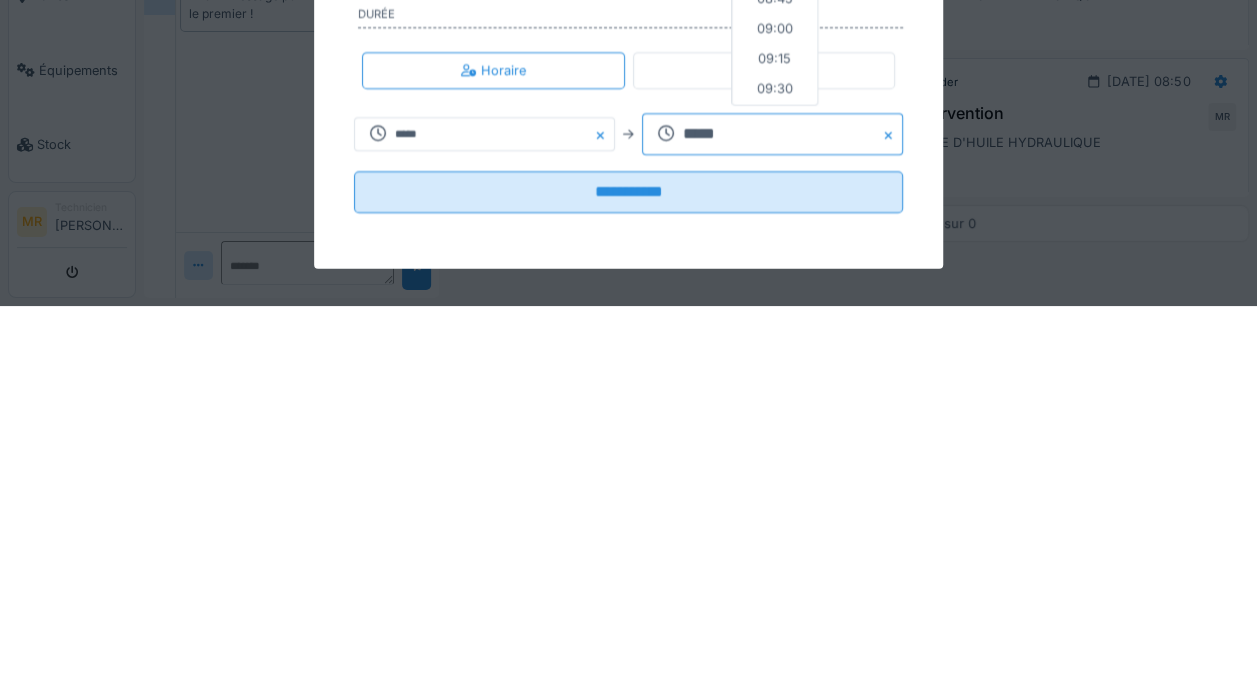 type on "*****" 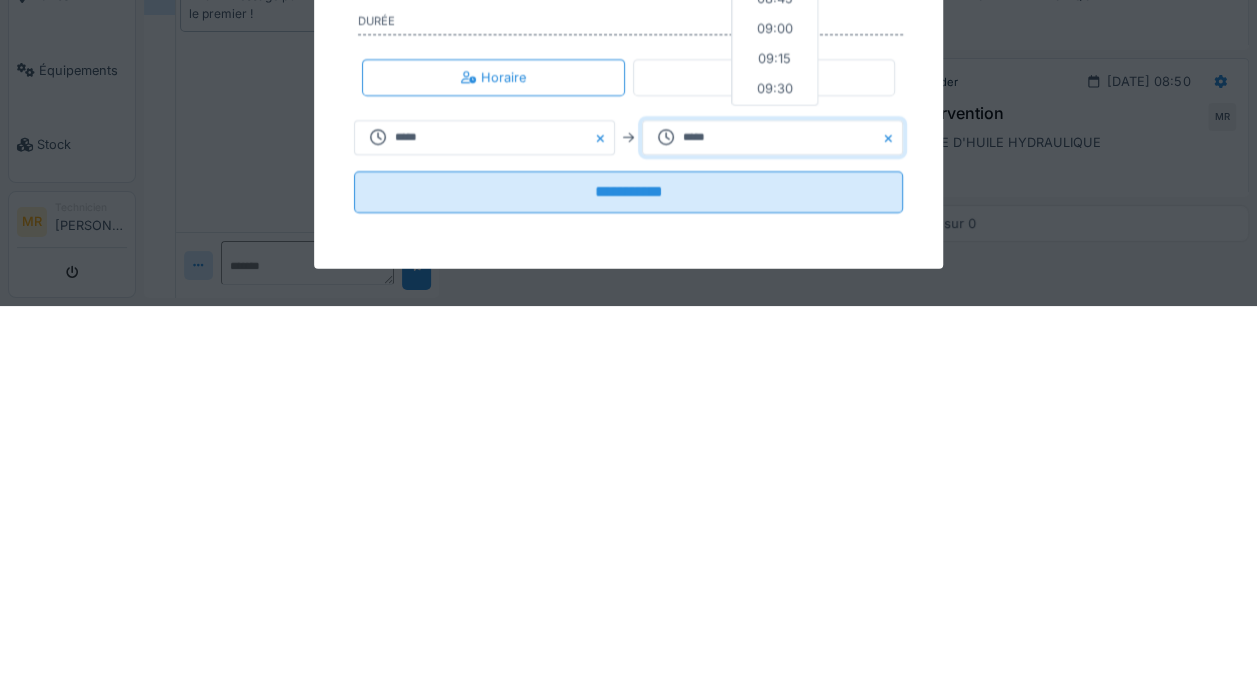 click on "**********" at bounding box center [628, 567] 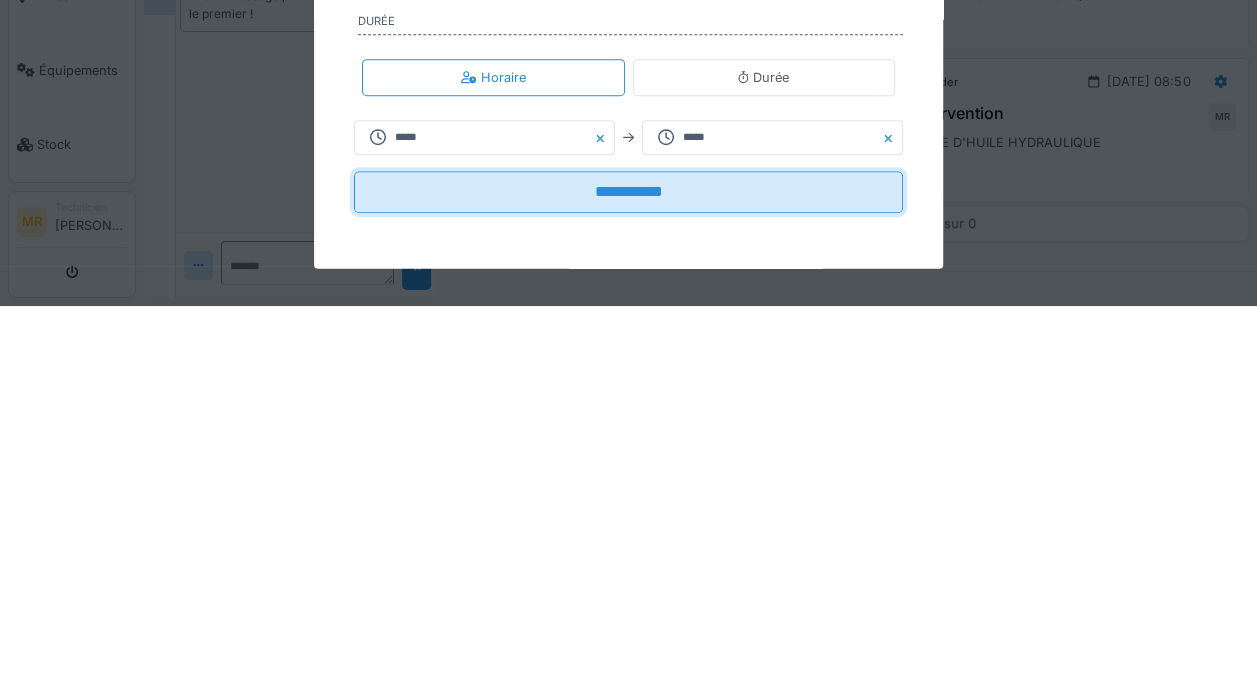 scroll, scrollTop: 15, scrollLeft: 0, axis: vertical 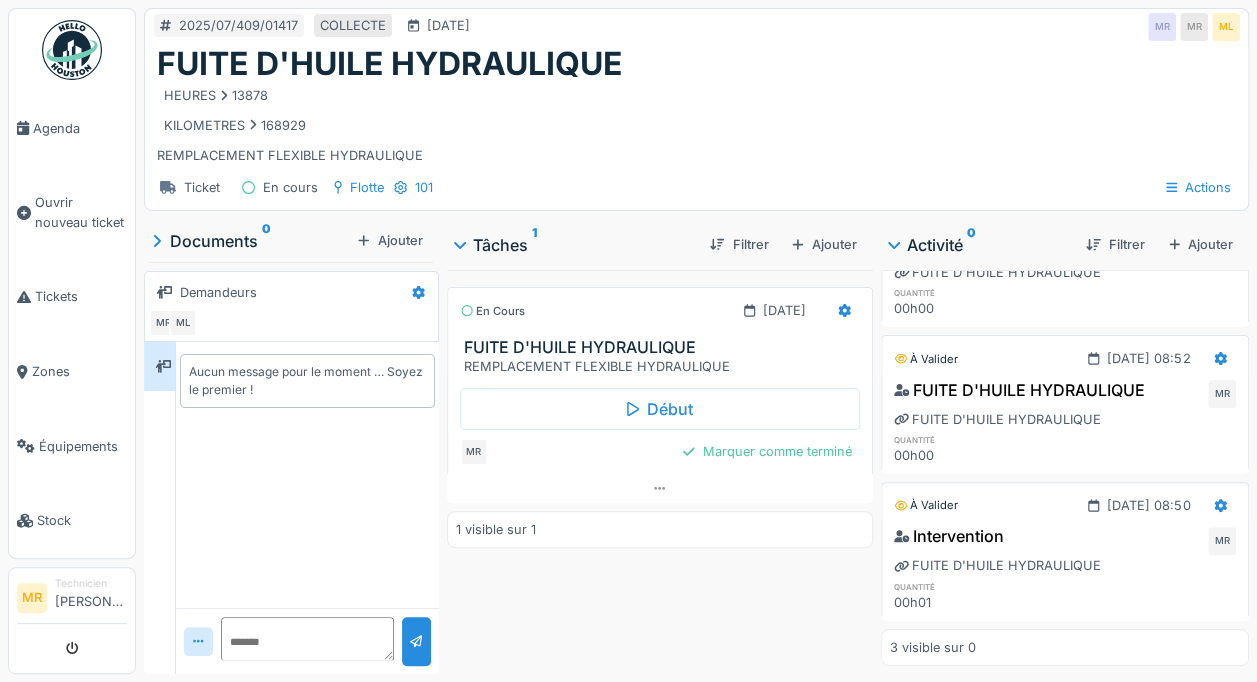 click on "Marquer comme terminé" at bounding box center (767, 451) 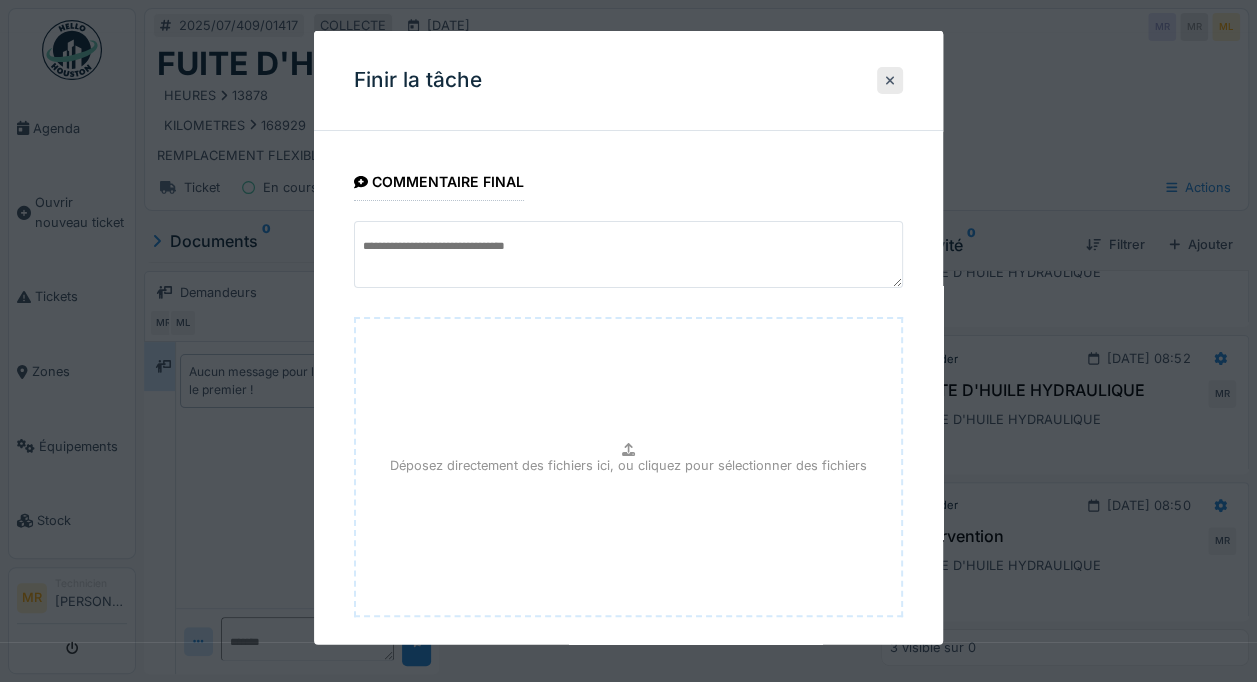 scroll, scrollTop: 100, scrollLeft: 0, axis: vertical 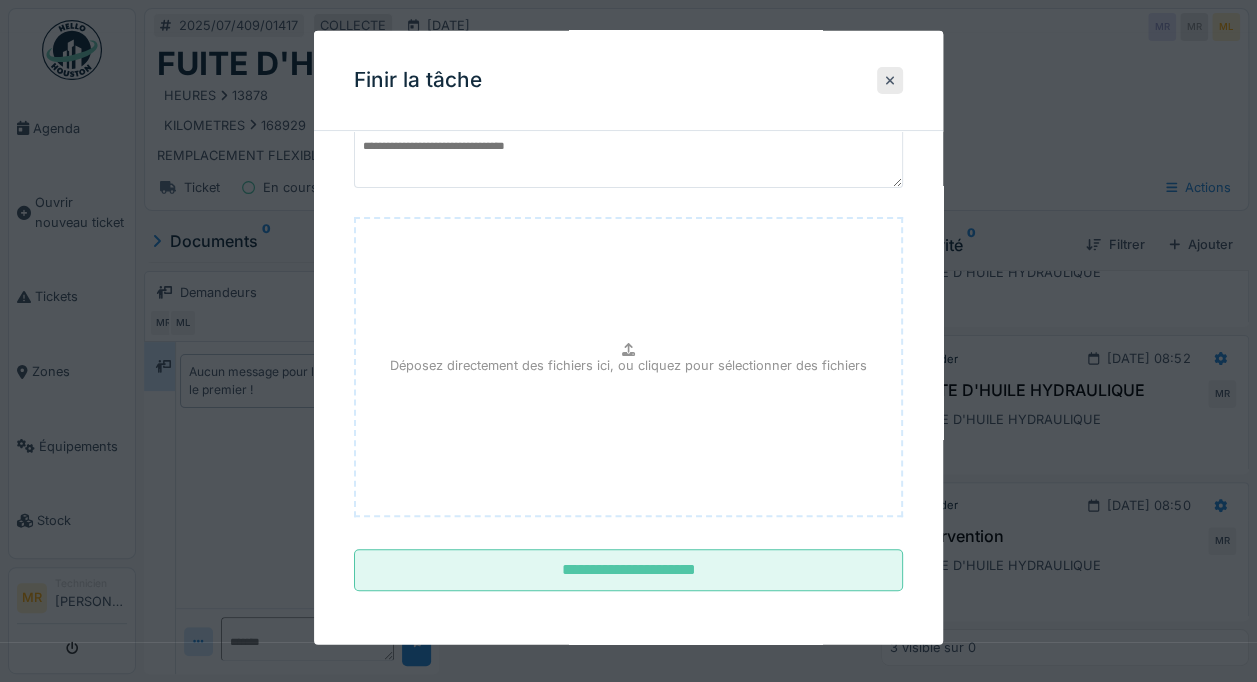 click on "**********" at bounding box center [628, 570] 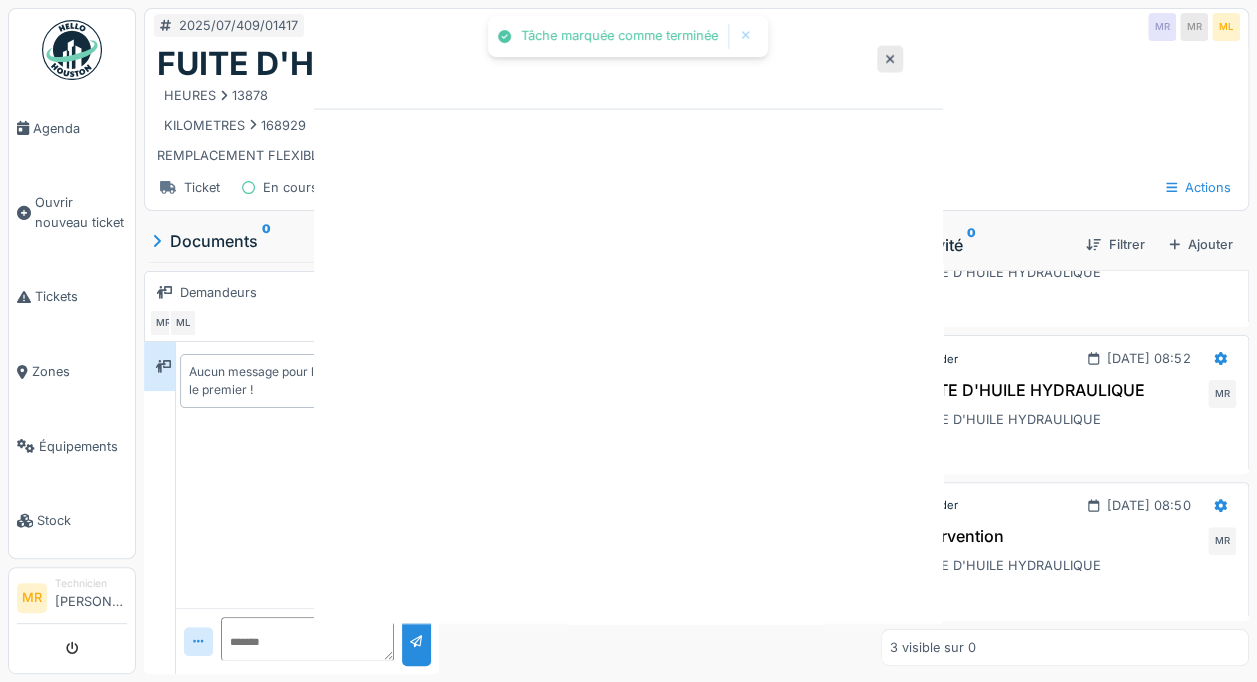 scroll, scrollTop: 0, scrollLeft: 0, axis: both 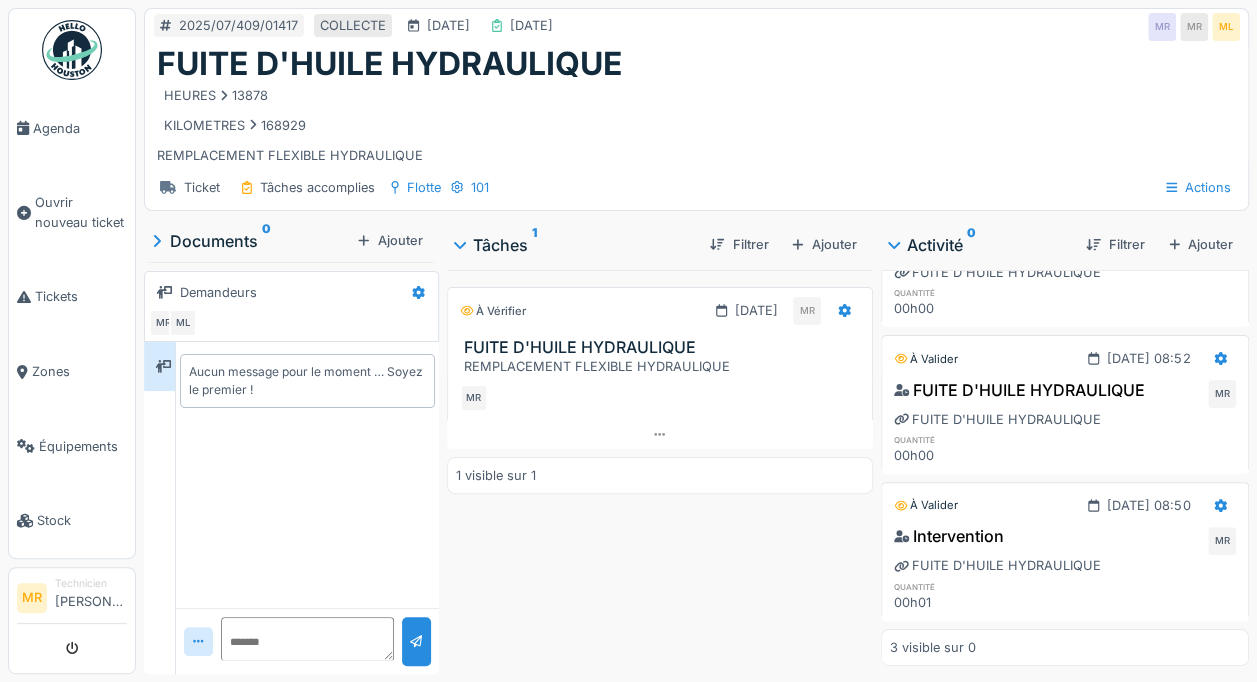 click on "Tickets" at bounding box center [81, 296] 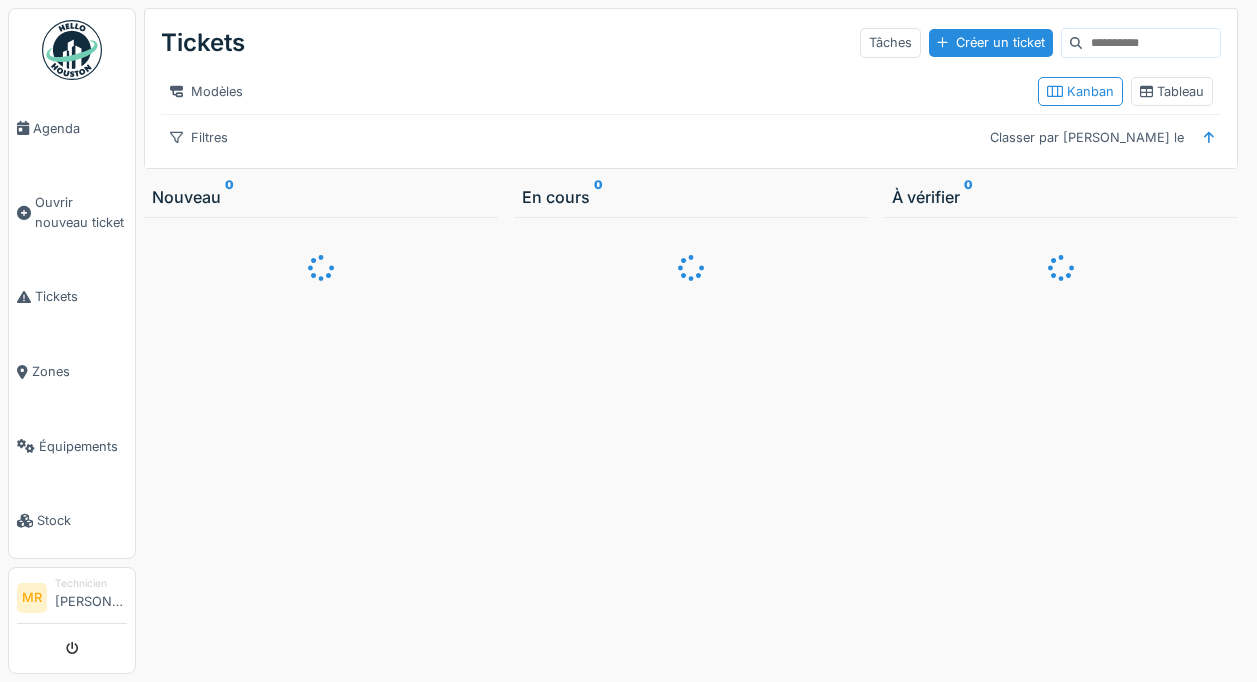 scroll, scrollTop: 0, scrollLeft: 0, axis: both 